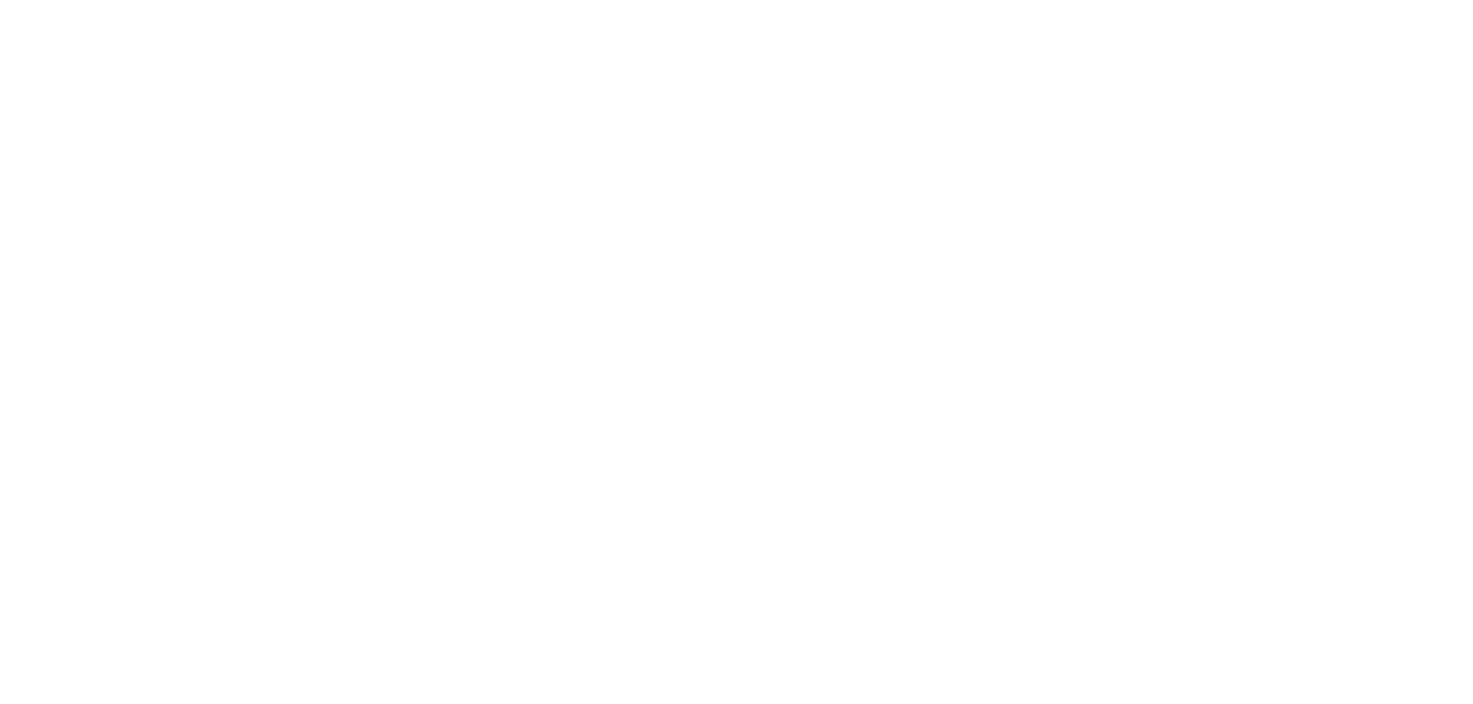 scroll, scrollTop: 0, scrollLeft: 0, axis: both 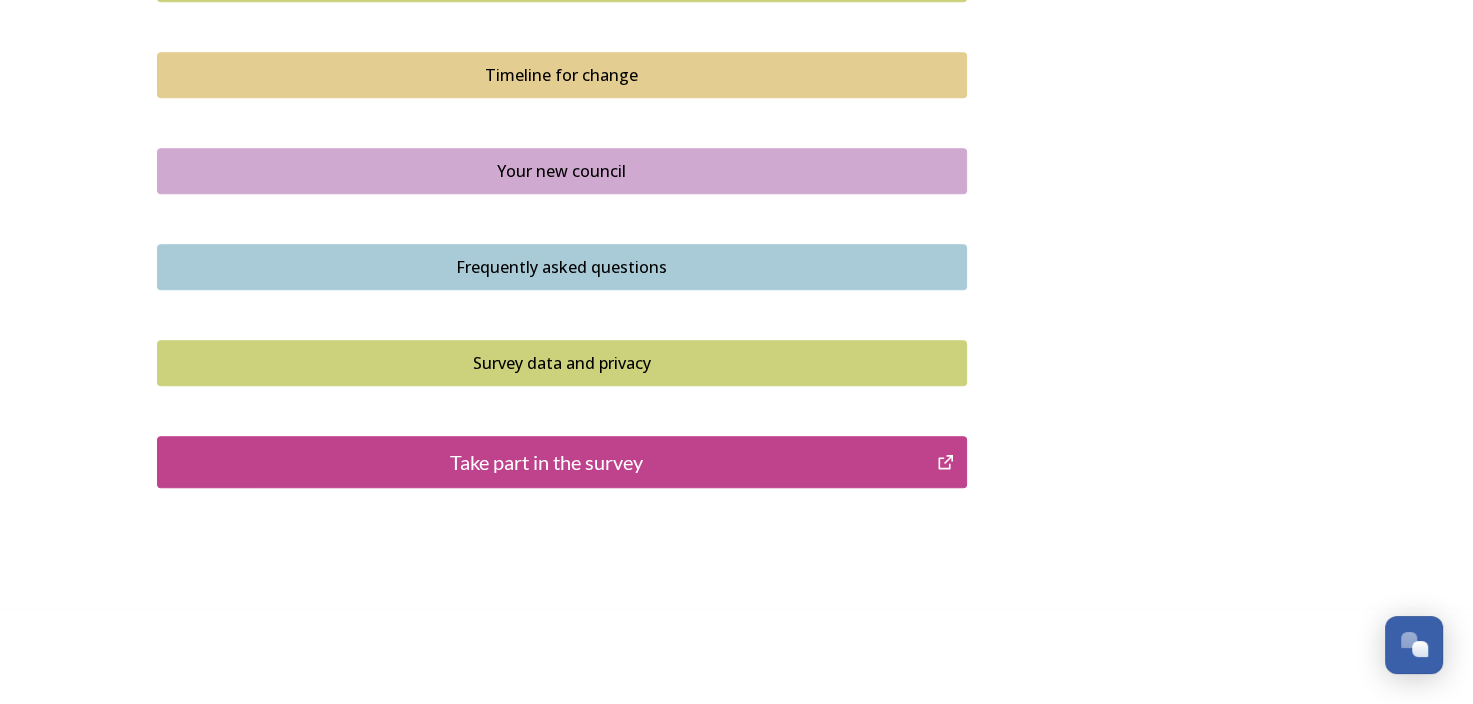 click on "Take part in the survey" at bounding box center [547, 462] 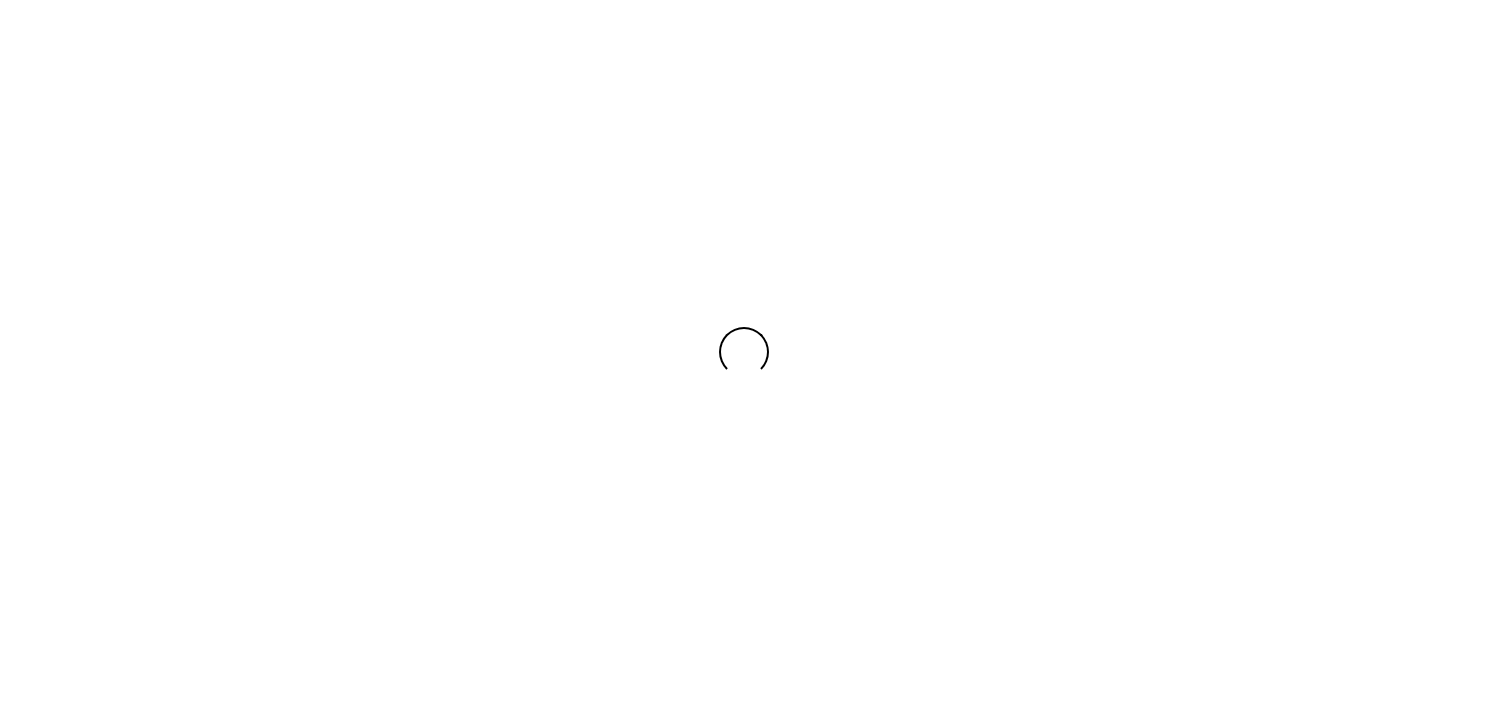 scroll, scrollTop: 0, scrollLeft: 0, axis: both 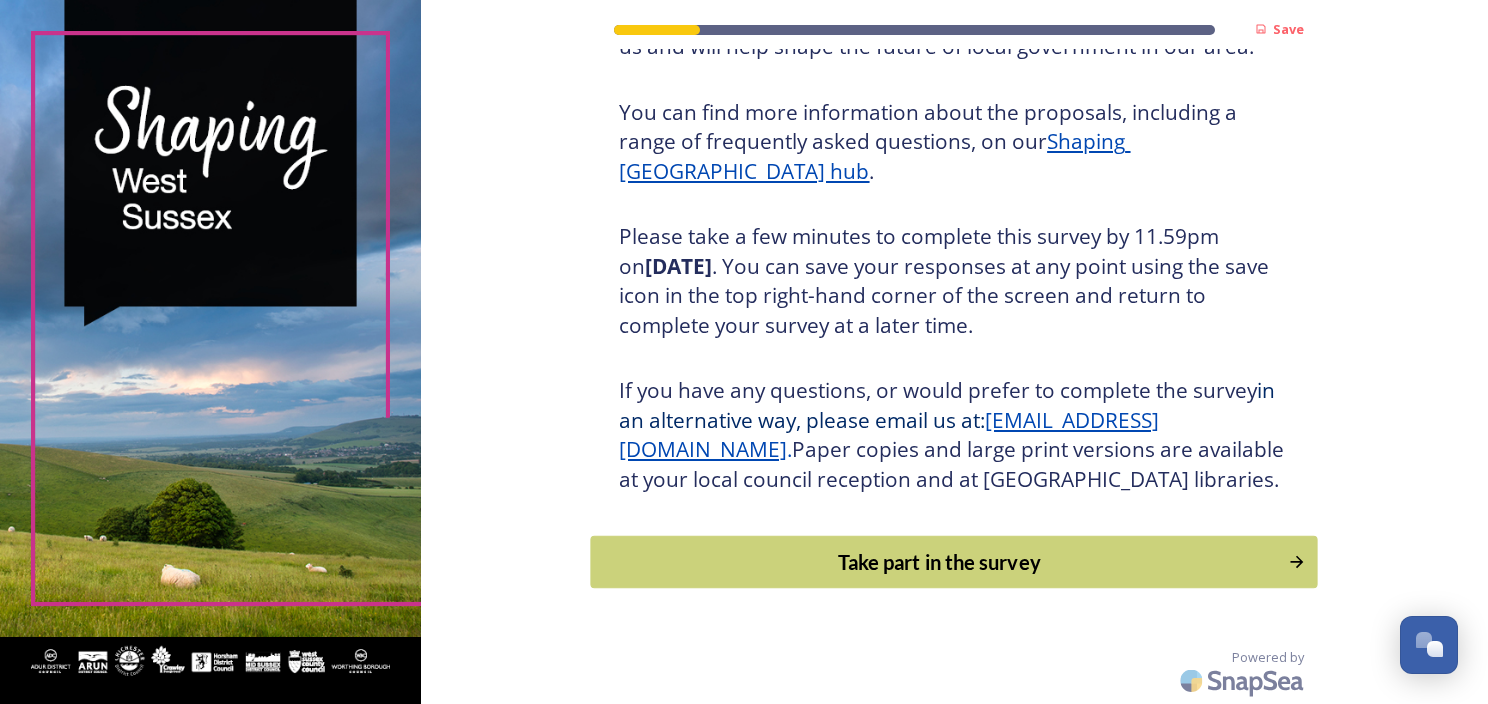 click on "Take part in the survey" at bounding box center (940, 562) 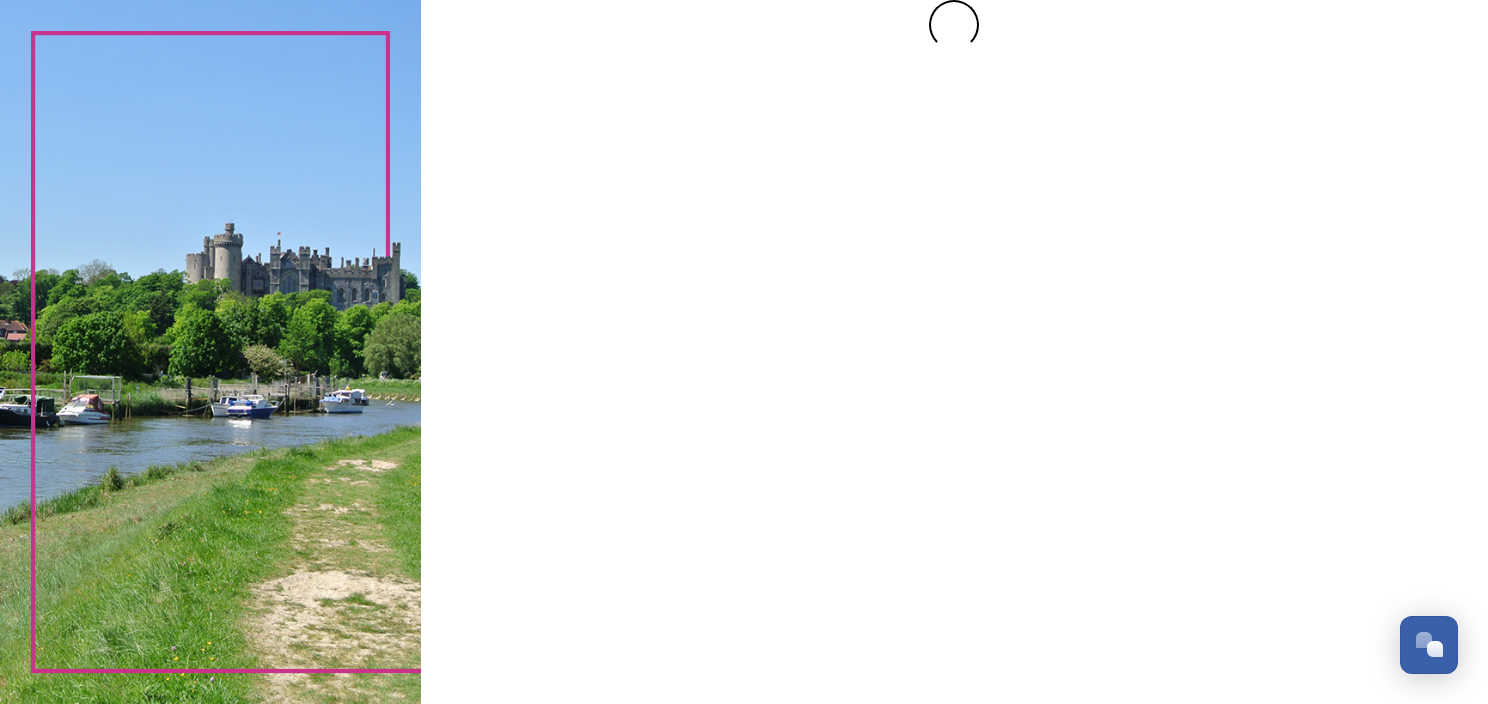 scroll, scrollTop: 0, scrollLeft: 0, axis: both 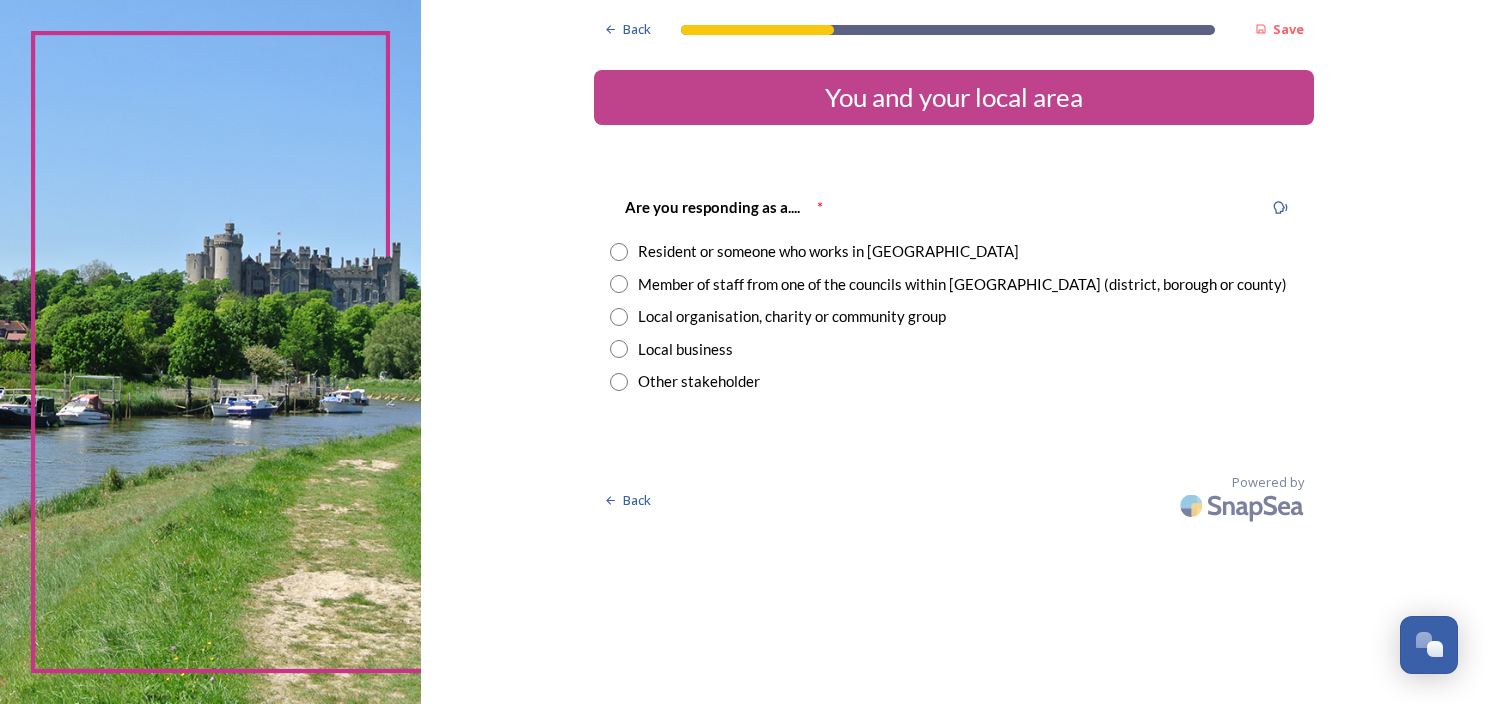 click on "Resident or someone who works in [GEOGRAPHIC_DATA]" at bounding box center (828, 251) 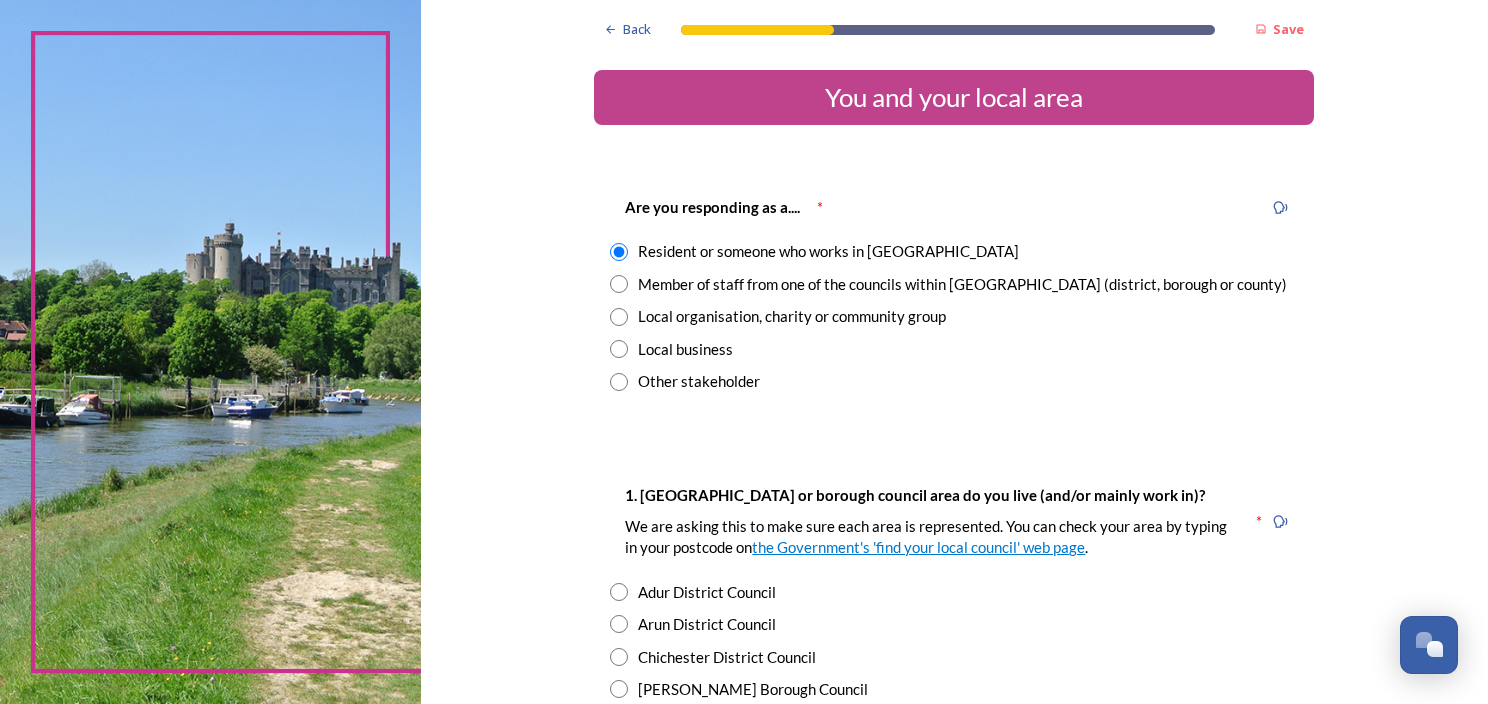 click on "Arun District Council" at bounding box center (707, 624) 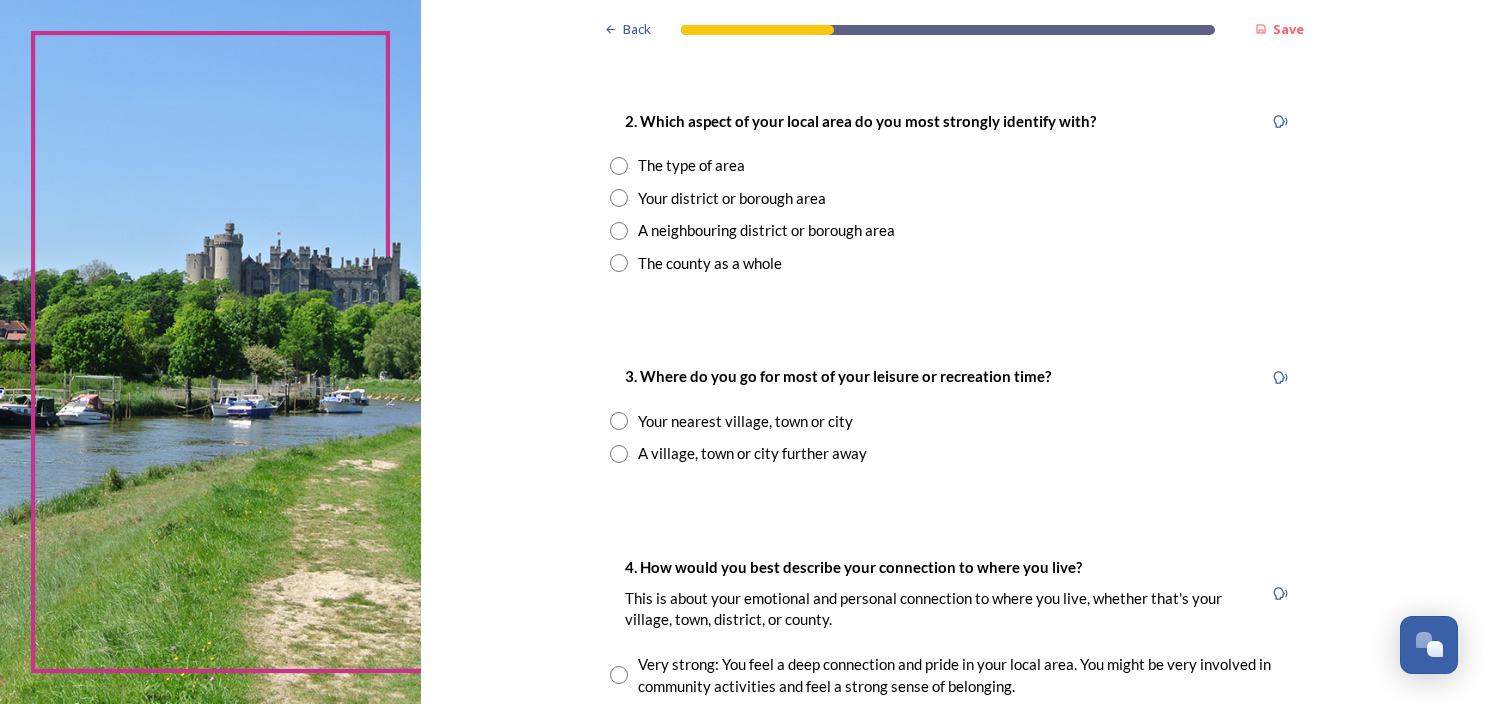 scroll, scrollTop: 784, scrollLeft: 0, axis: vertical 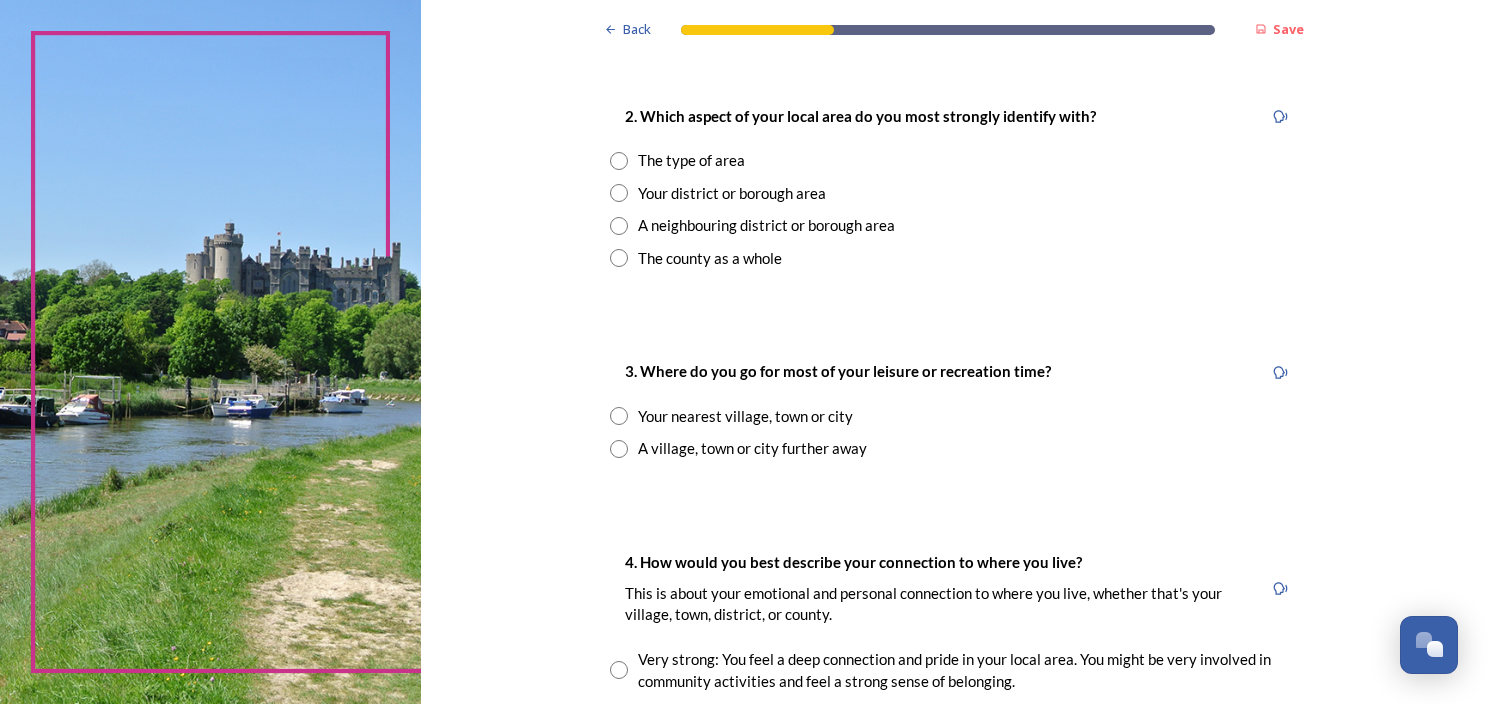 click at bounding box center [619, 193] 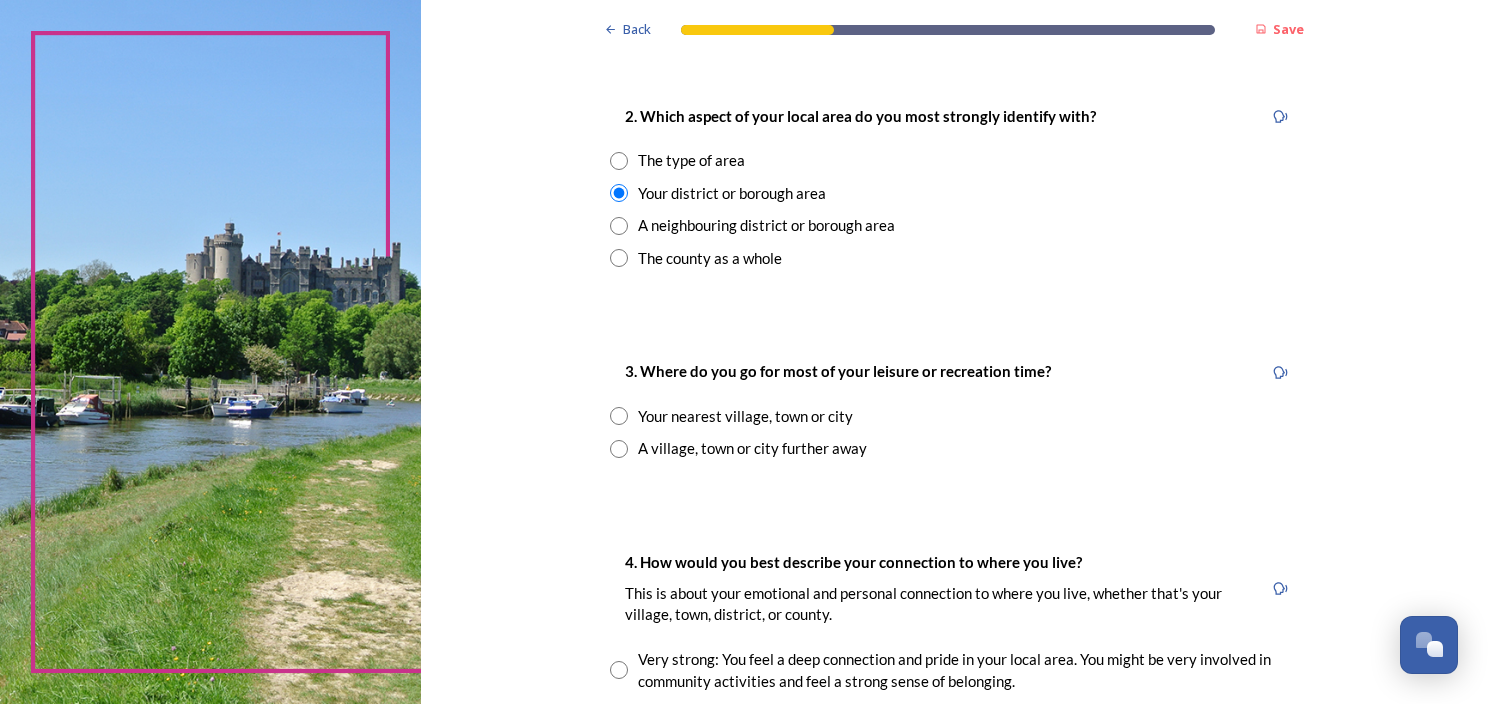 click at bounding box center (619, 416) 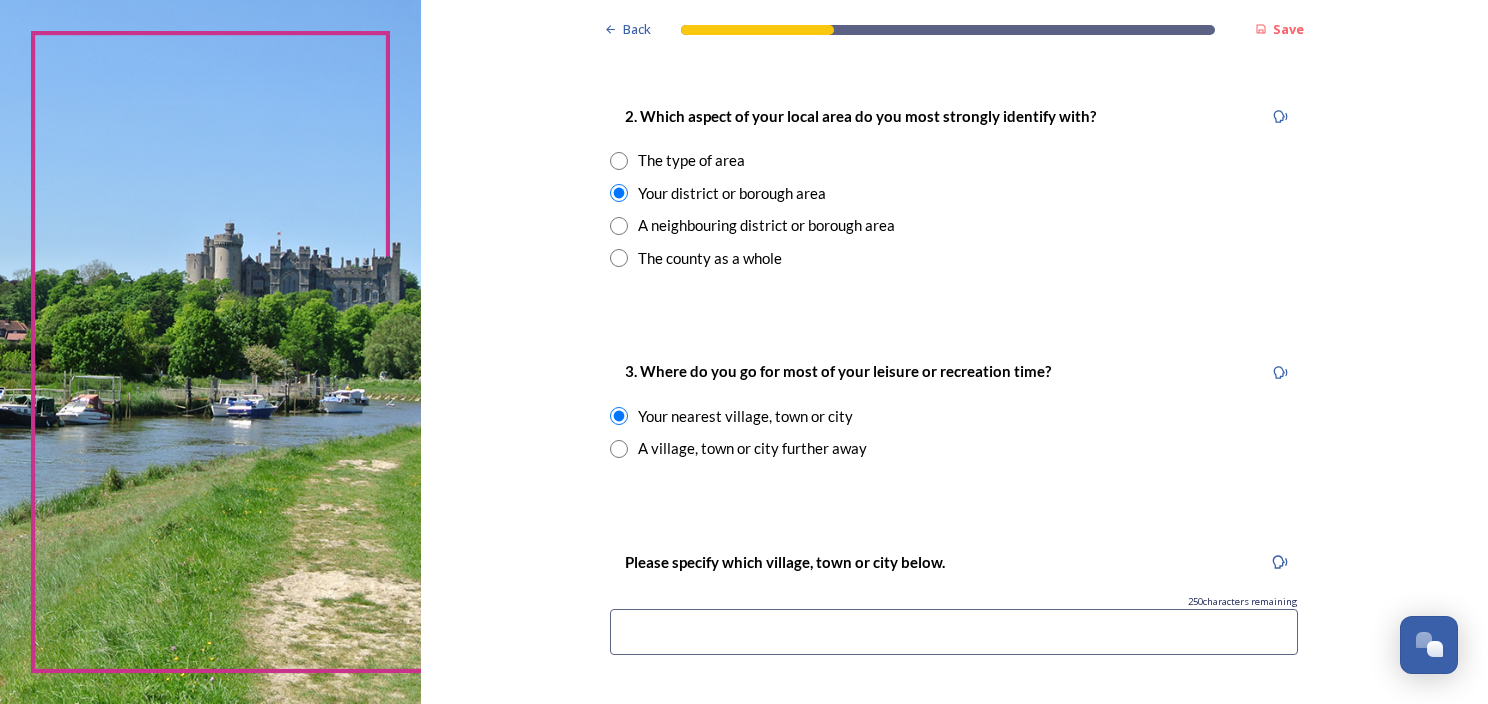 click at bounding box center [954, 632] 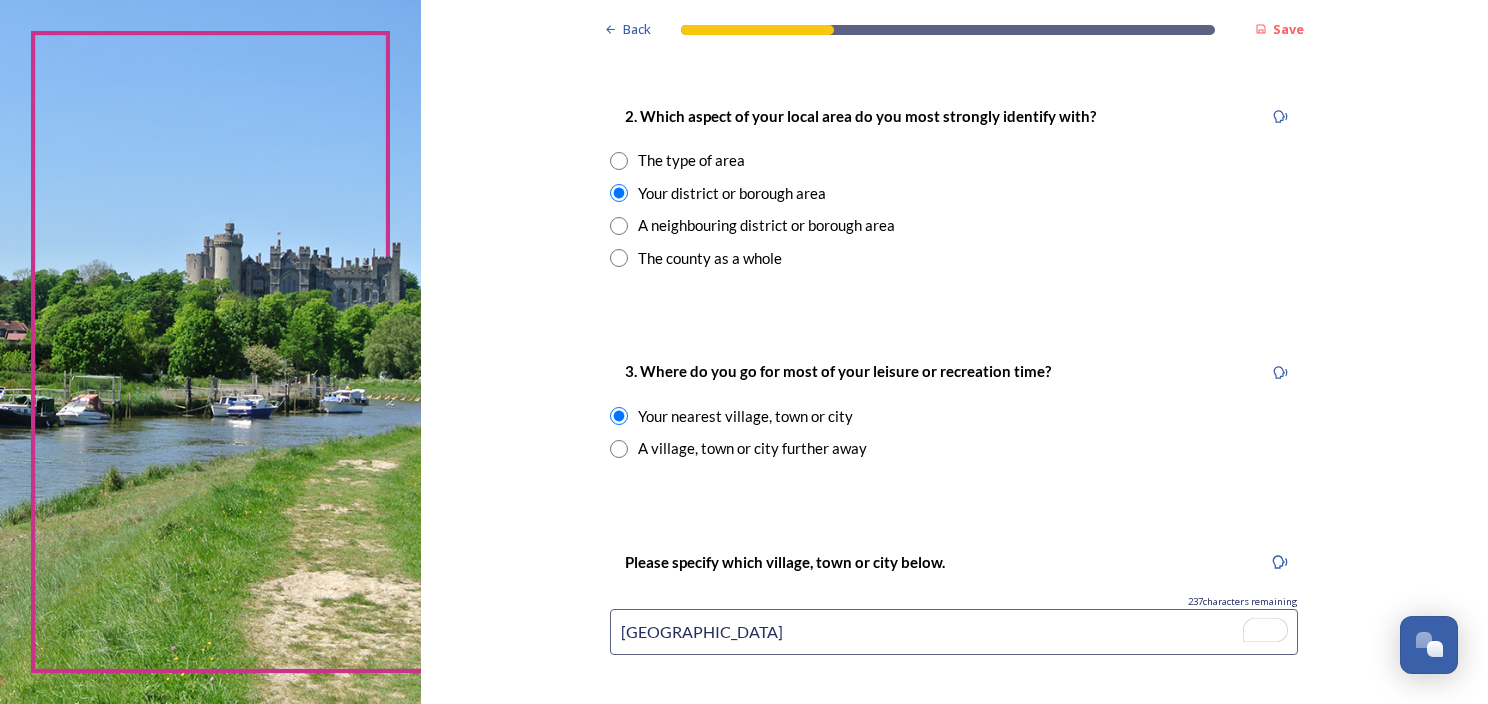 type on "[GEOGRAPHIC_DATA]" 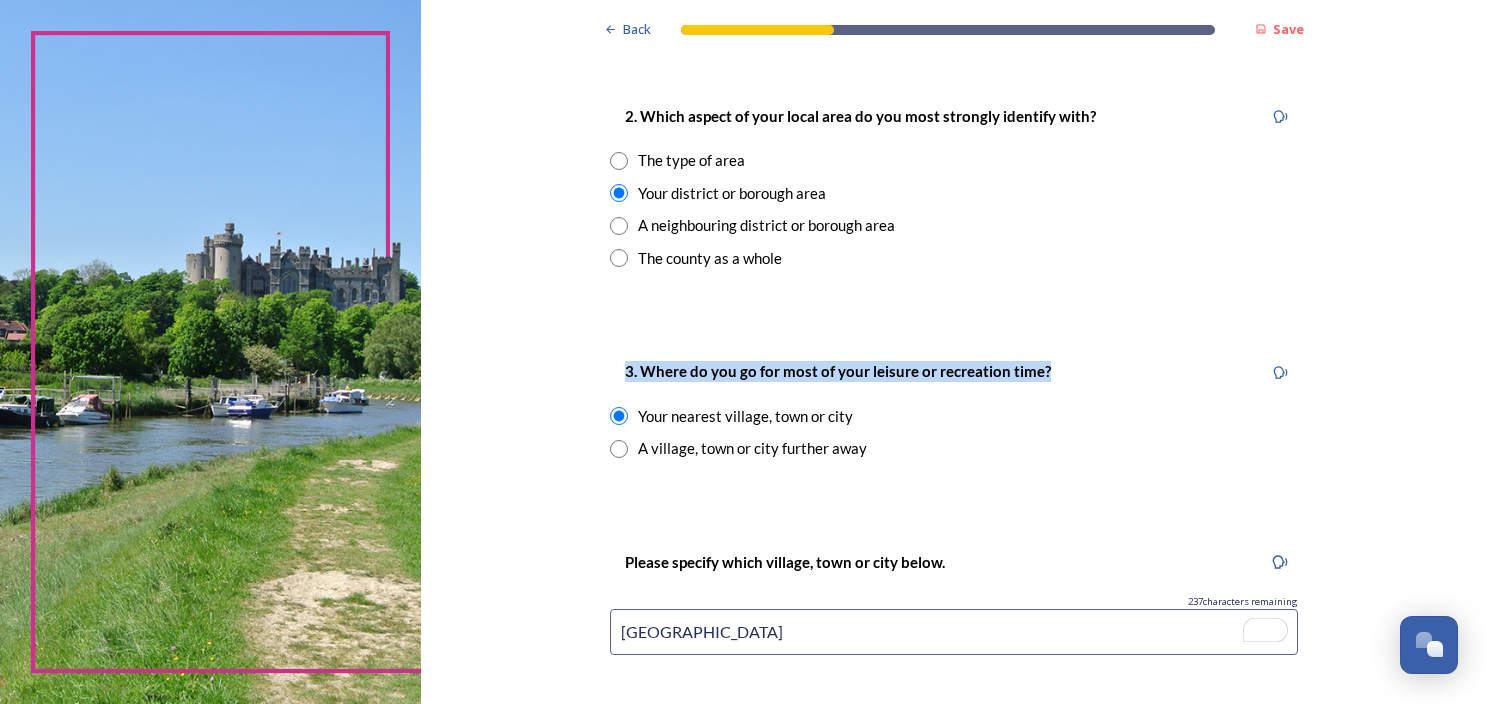 drag, startPoint x: 1470, startPoint y: 272, endPoint x: 1474, endPoint y: 372, distance: 100.07997 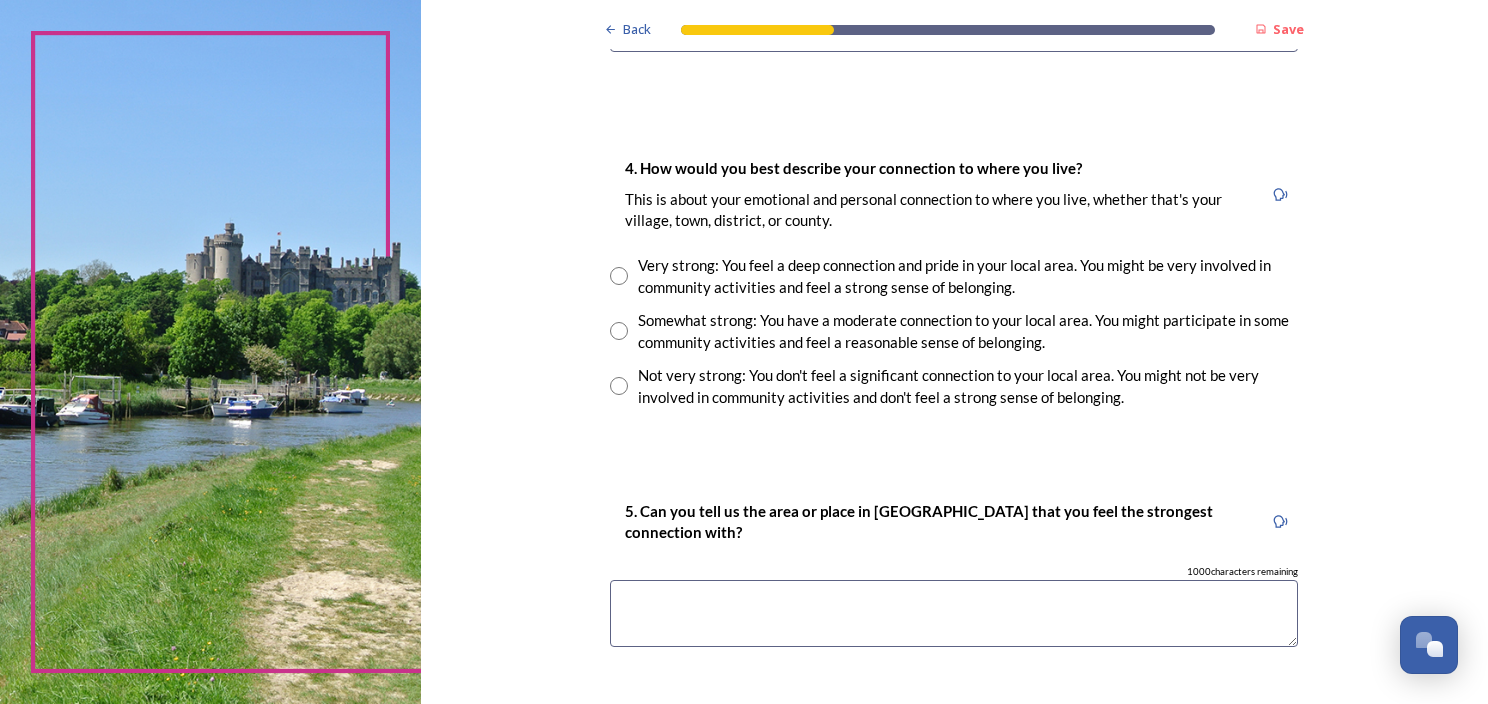 scroll, scrollTop: 1452, scrollLeft: 0, axis: vertical 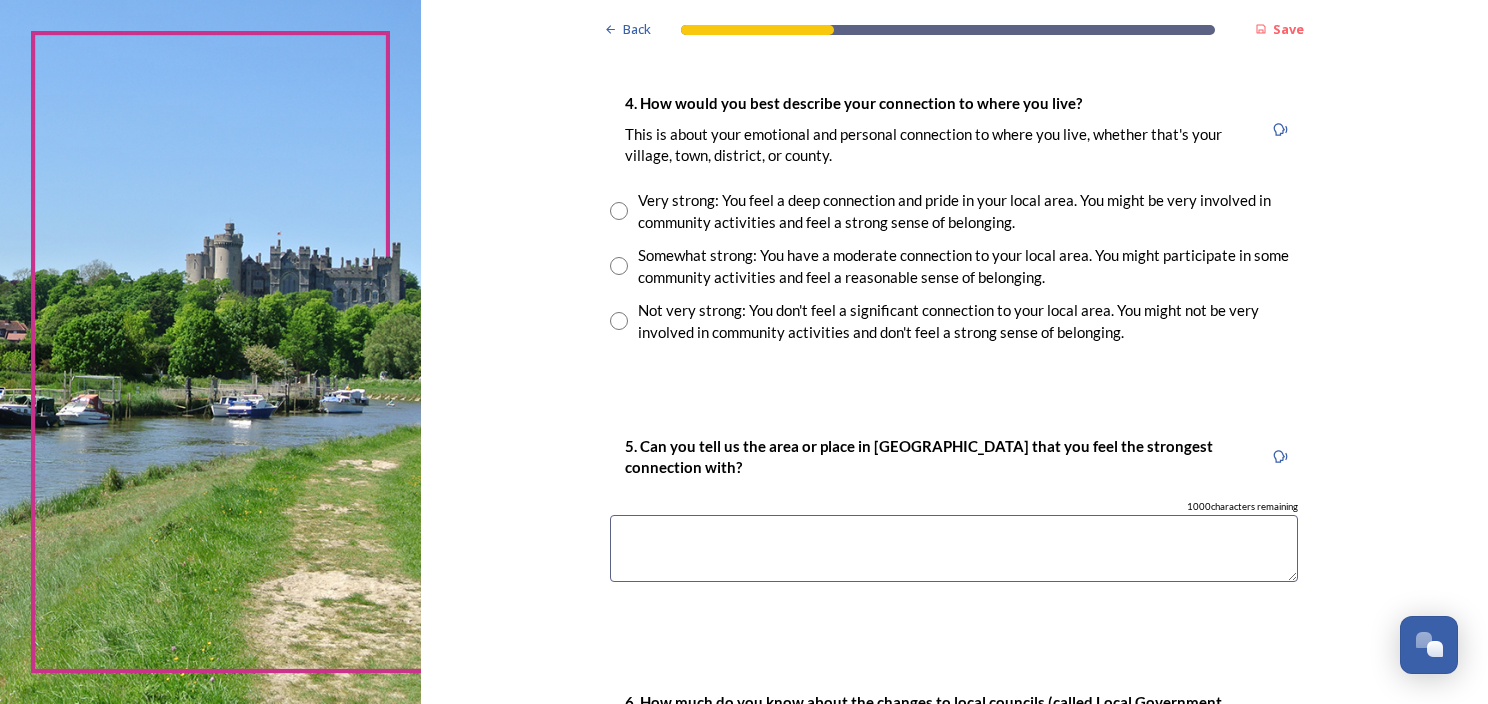 click on "Very strong: You feel a deep connection and pride in your local area. You might be very involved in community activities and feel a strong sense of belonging." at bounding box center [968, 211] 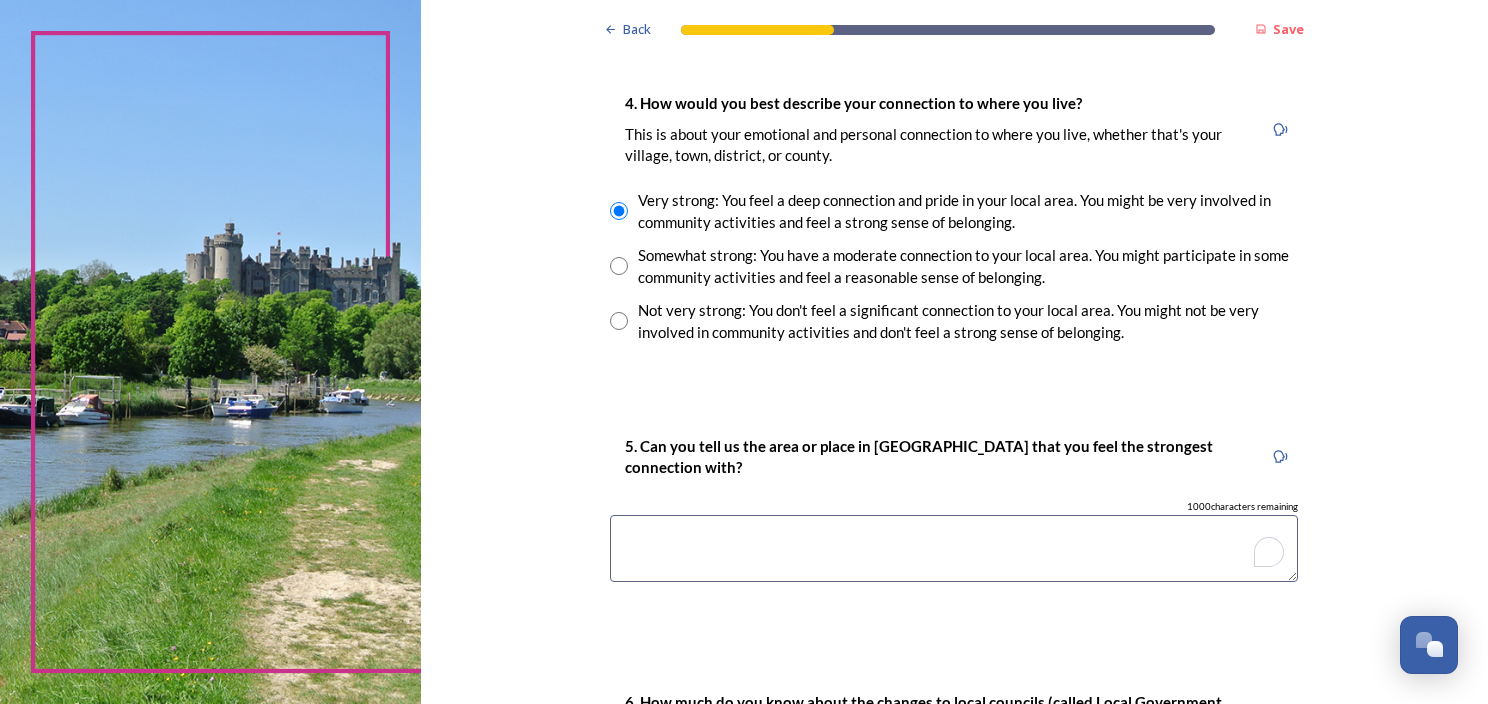 click at bounding box center (954, 548) 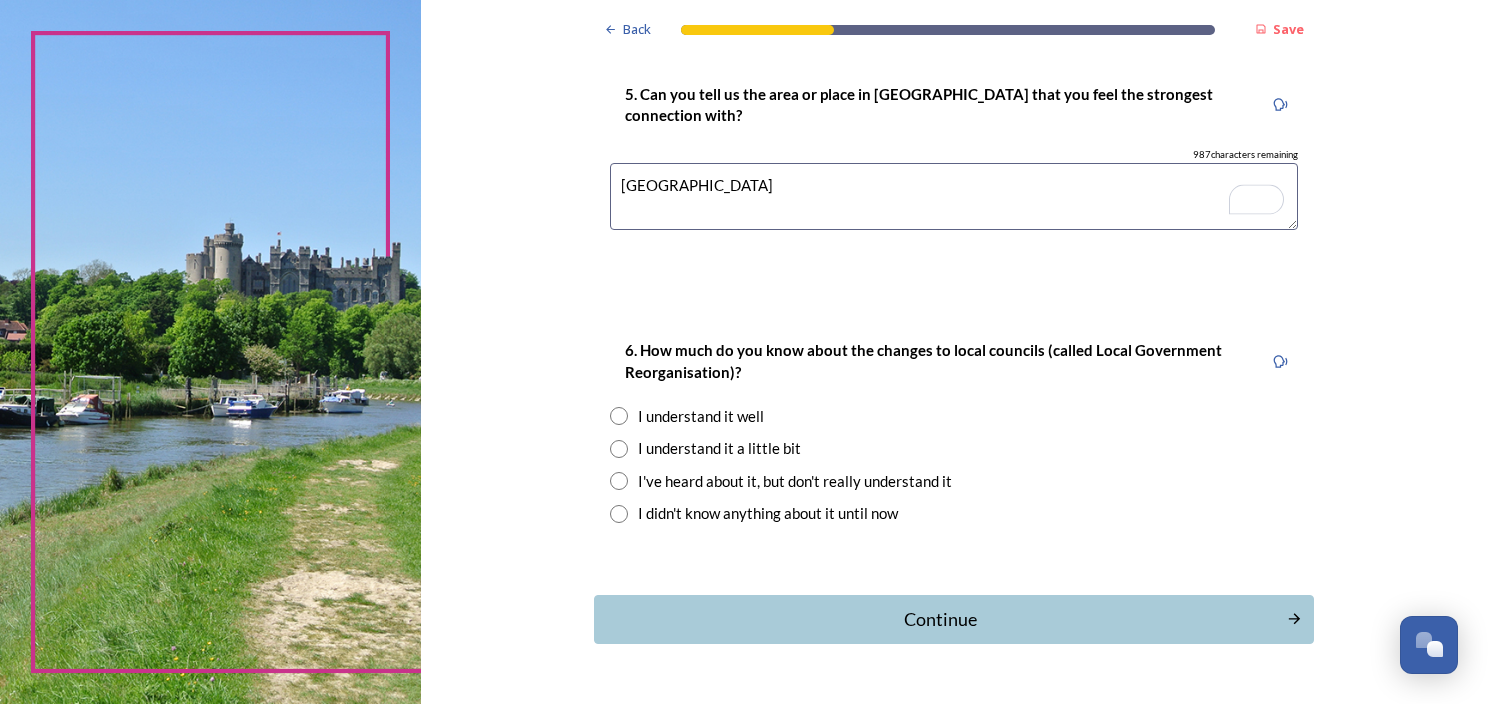 scroll, scrollTop: 1859, scrollLeft: 0, axis: vertical 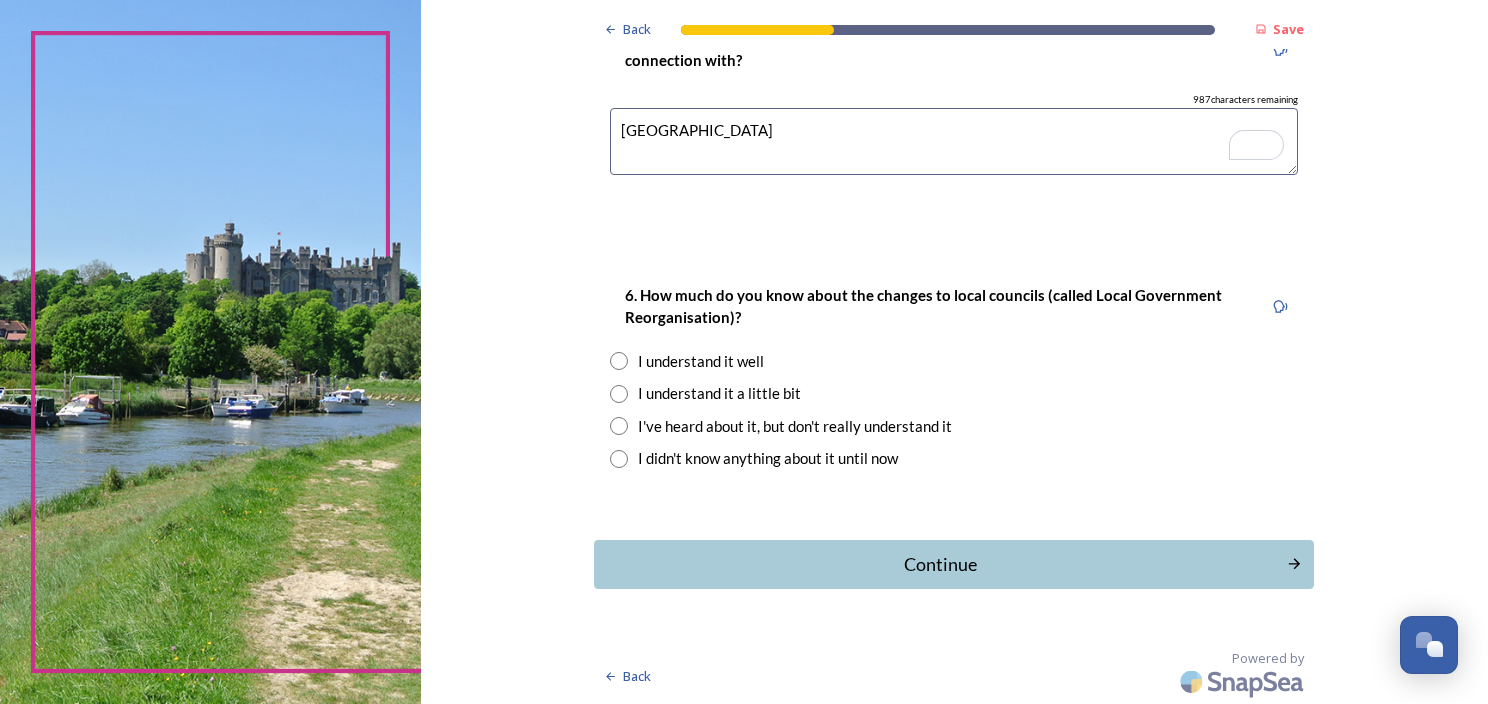 type on "[GEOGRAPHIC_DATA]" 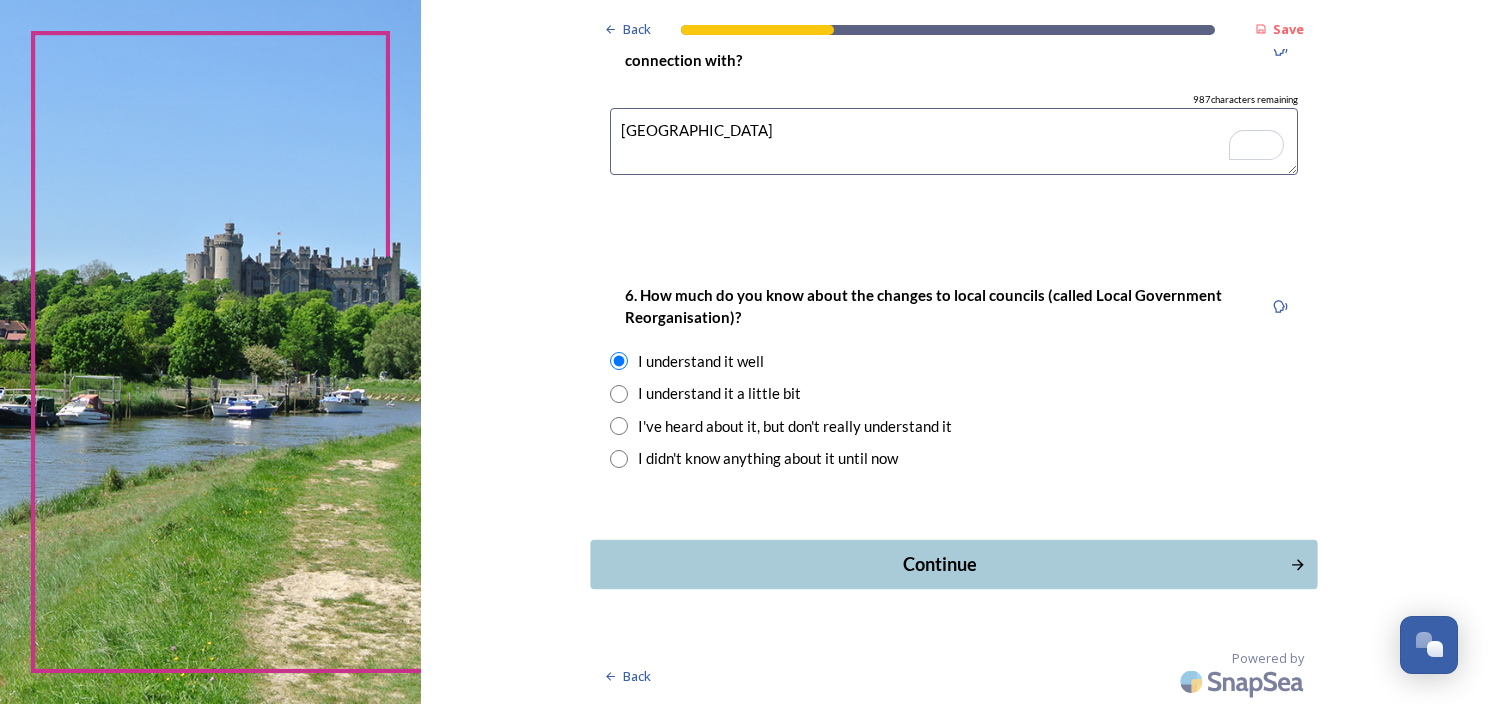 click on "Continue" at bounding box center (954, 564) 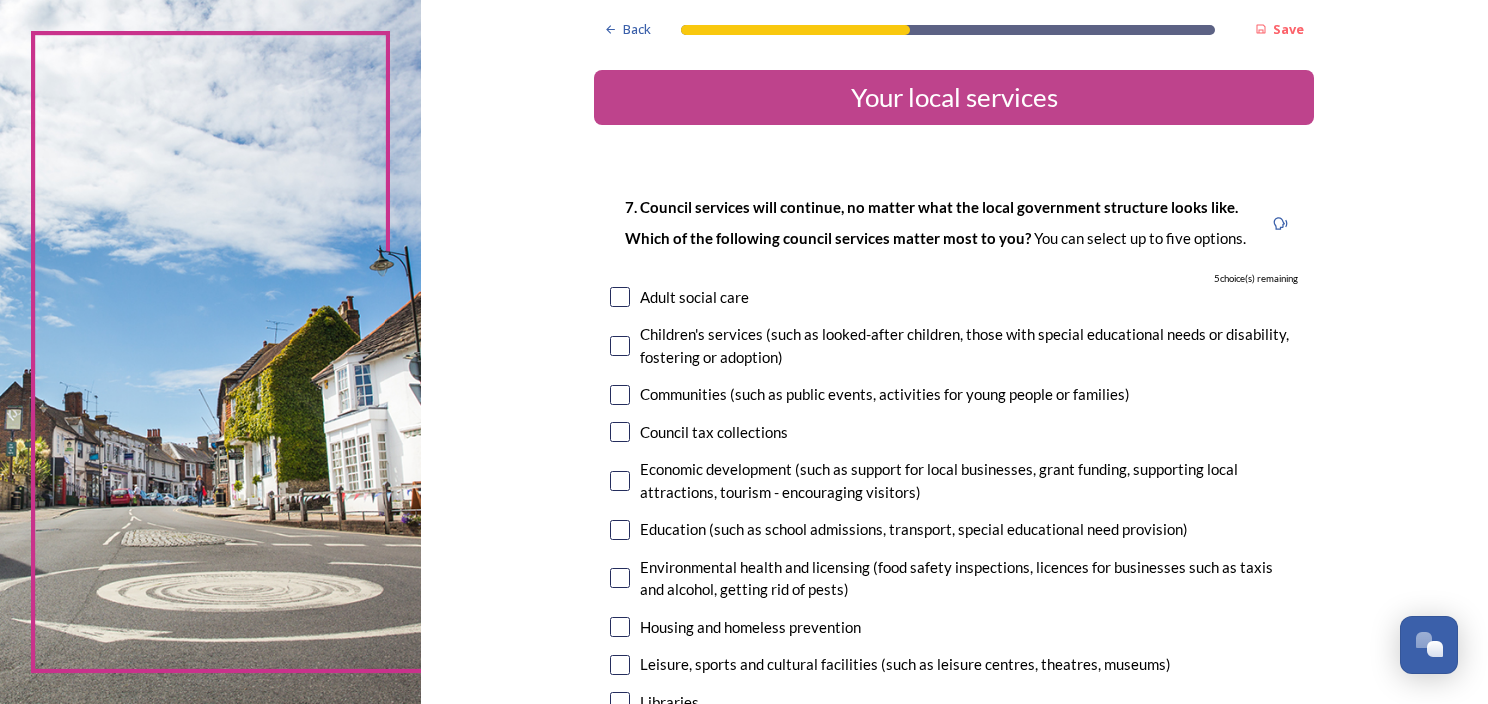 click at bounding box center [620, 297] 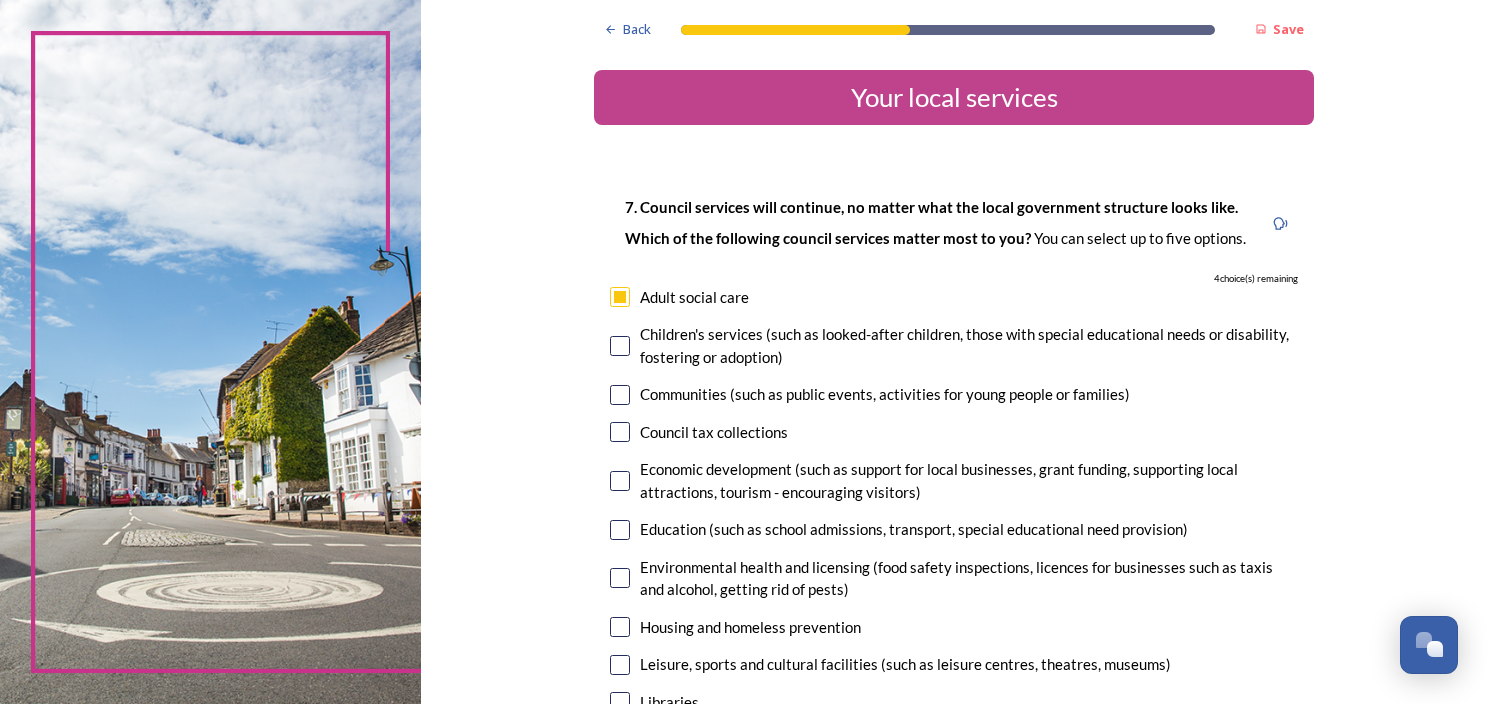 click at bounding box center [620, 346] 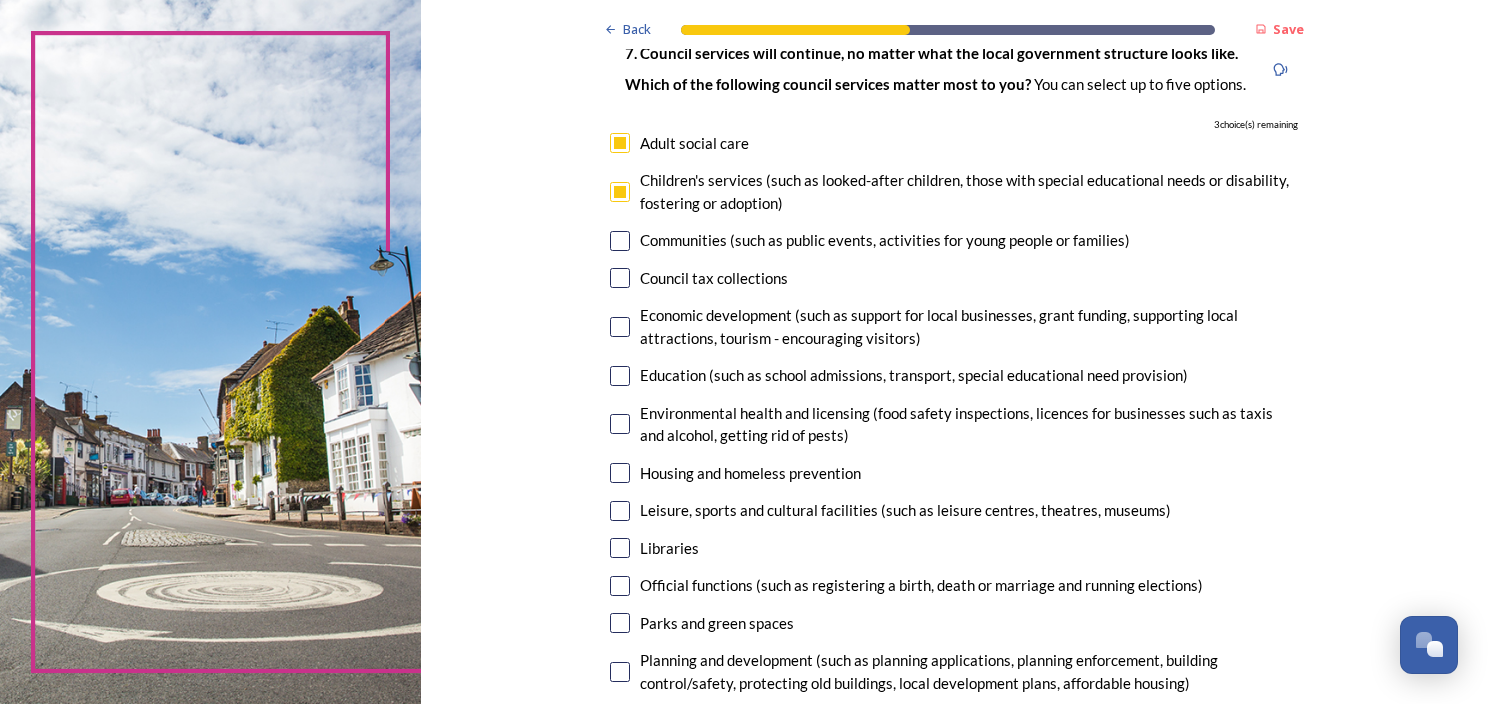 scroll, scrollTop: 160, scrollLeft: 0, axis: vertical 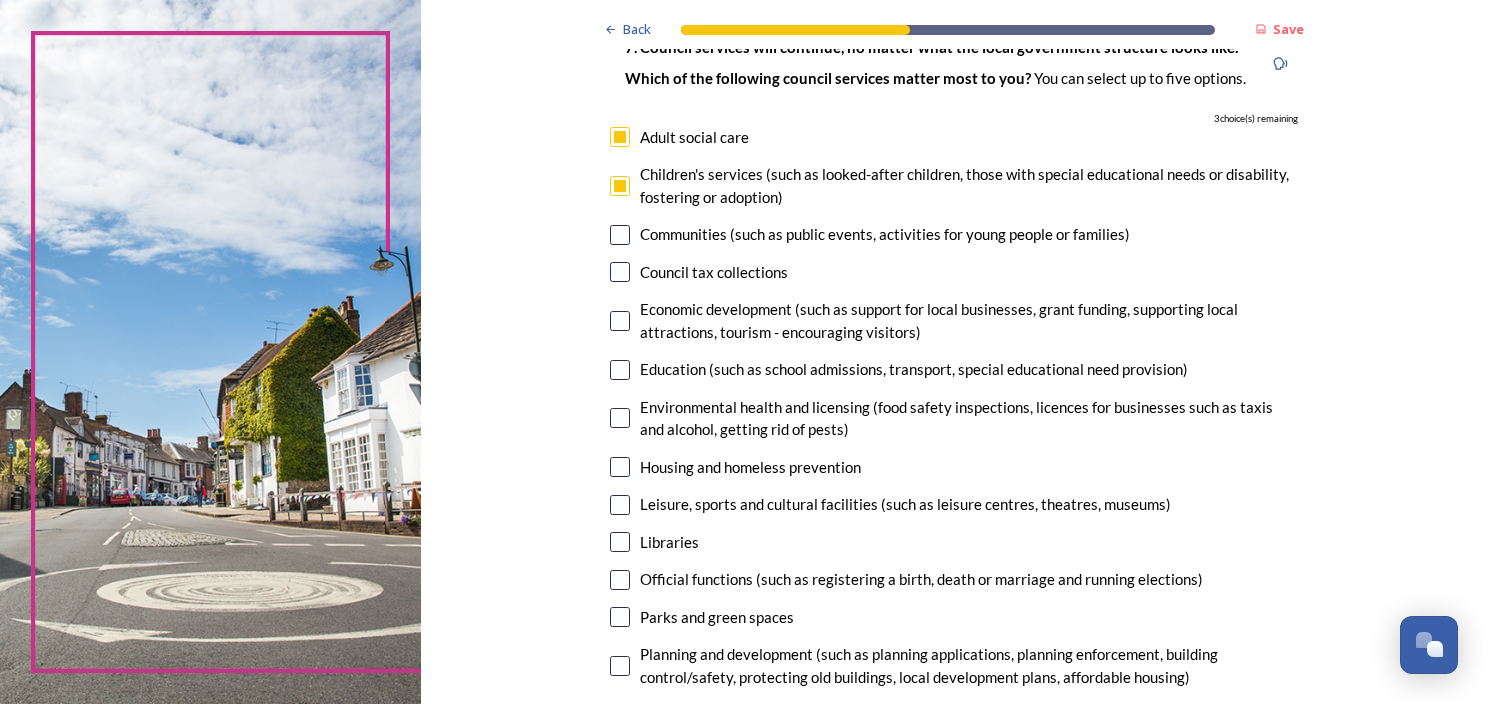 click at bounding box center [620, 370] 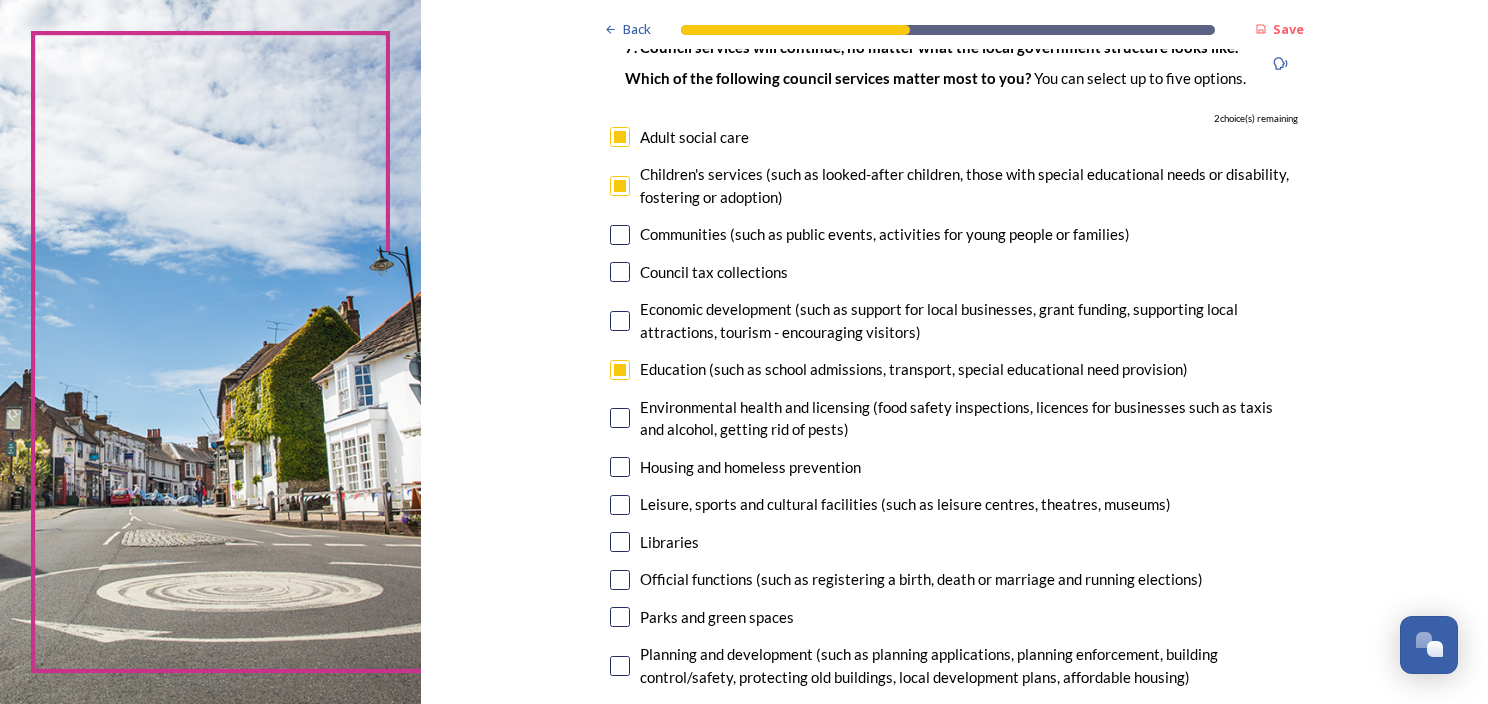 click at bounding box center [620, 505] 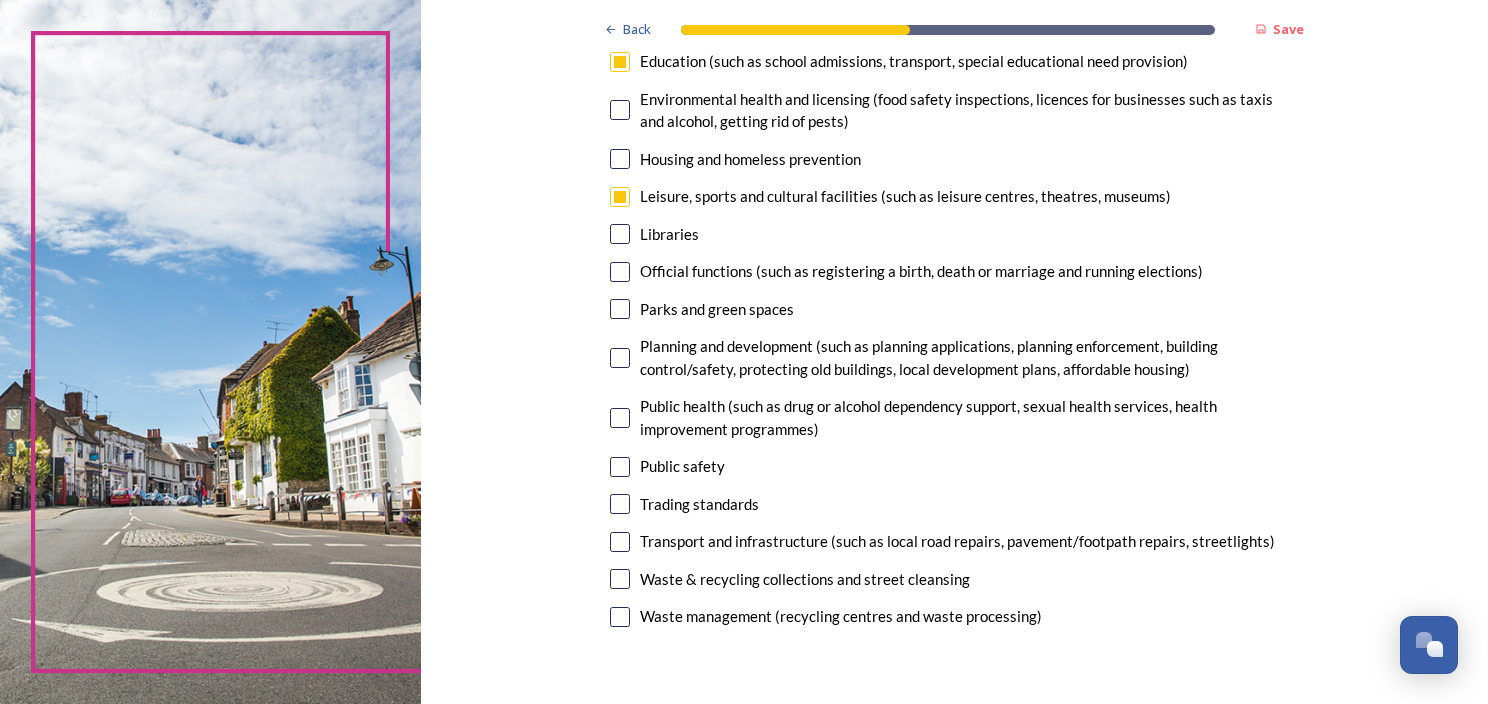 scroll, scrollTop: 456, scrollLeft: 0, axis: vertical 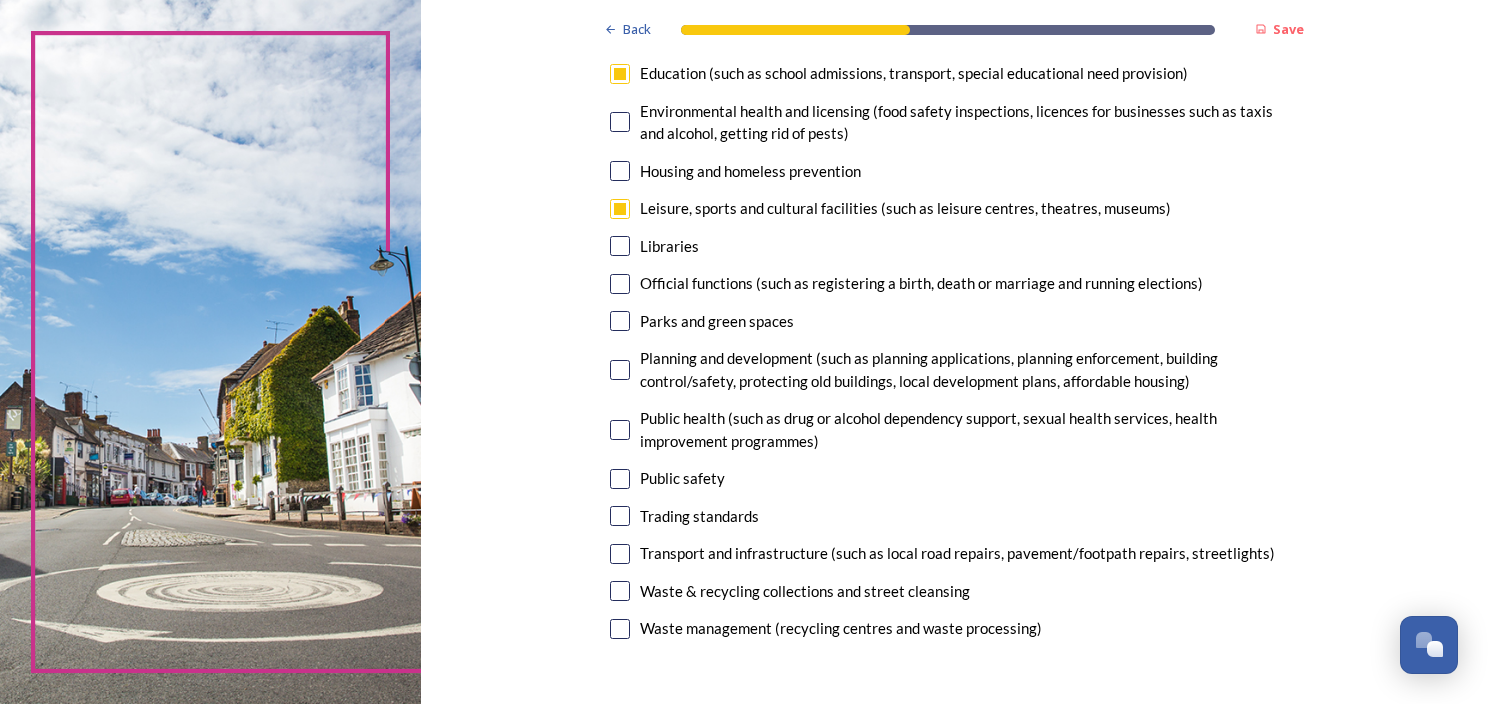 click at bounding box center [620, 479] 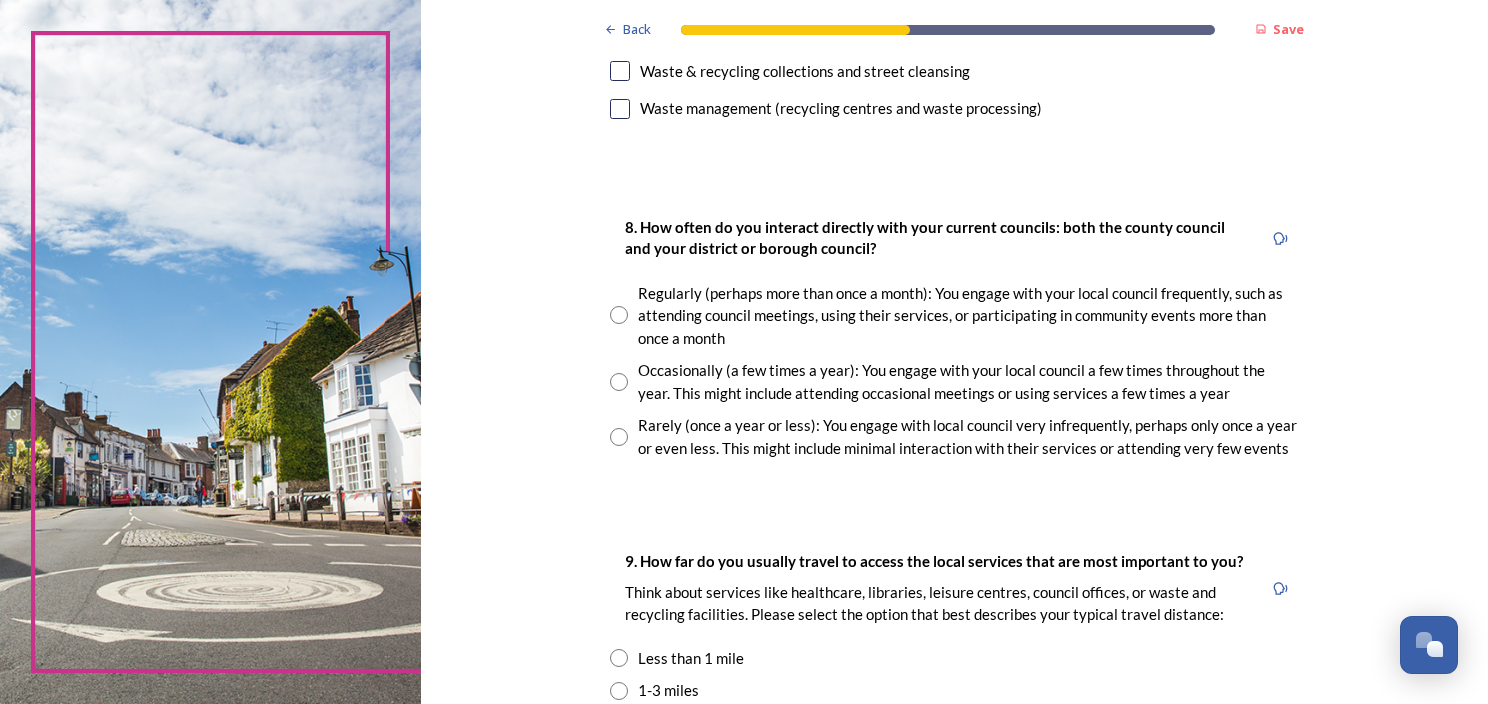 scroll, scrollTop: 1063, scrollLeft: 0, axis: vertical 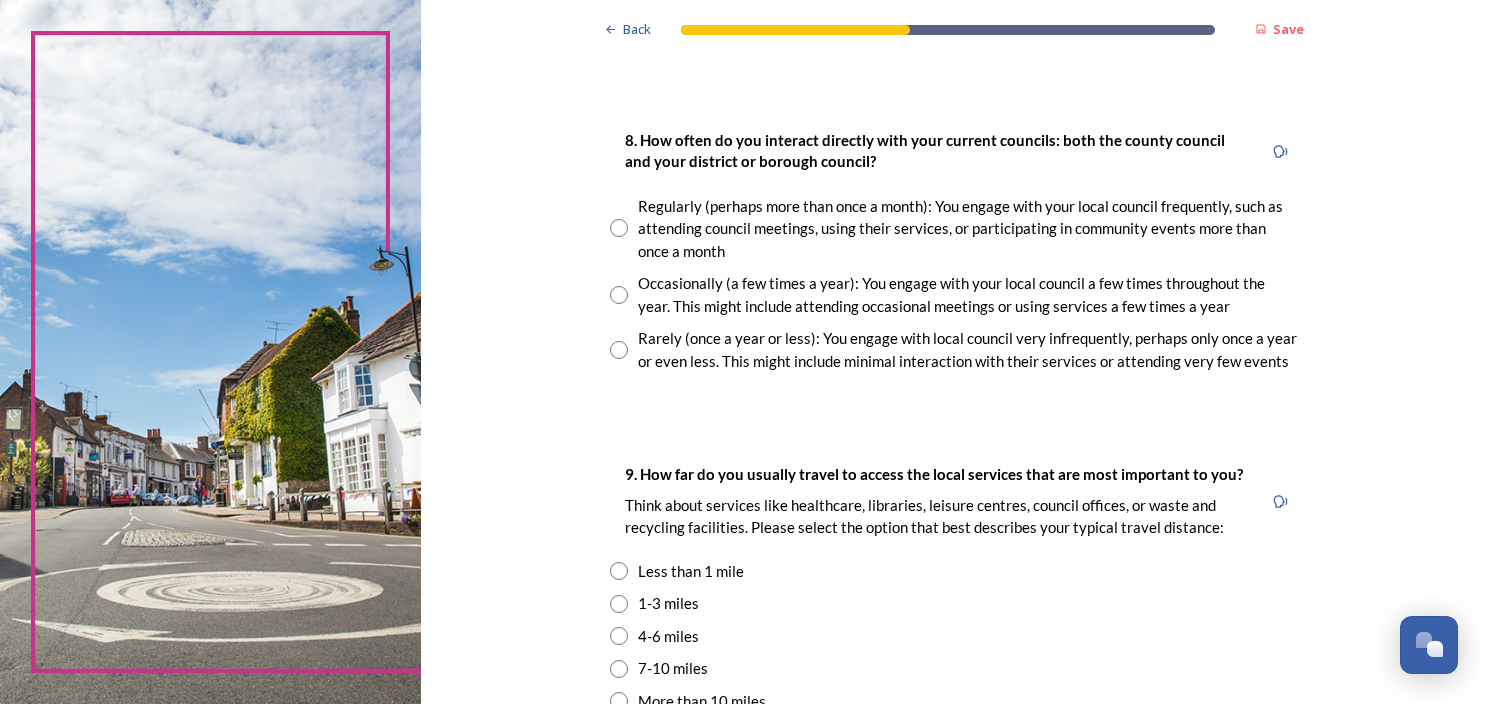click on "Regularly (perhaps more than once a month): You engage with your local council frequently, such as attending council meetings, using their services, or participating in community events more than once a month" at bounding box center [968, 229] 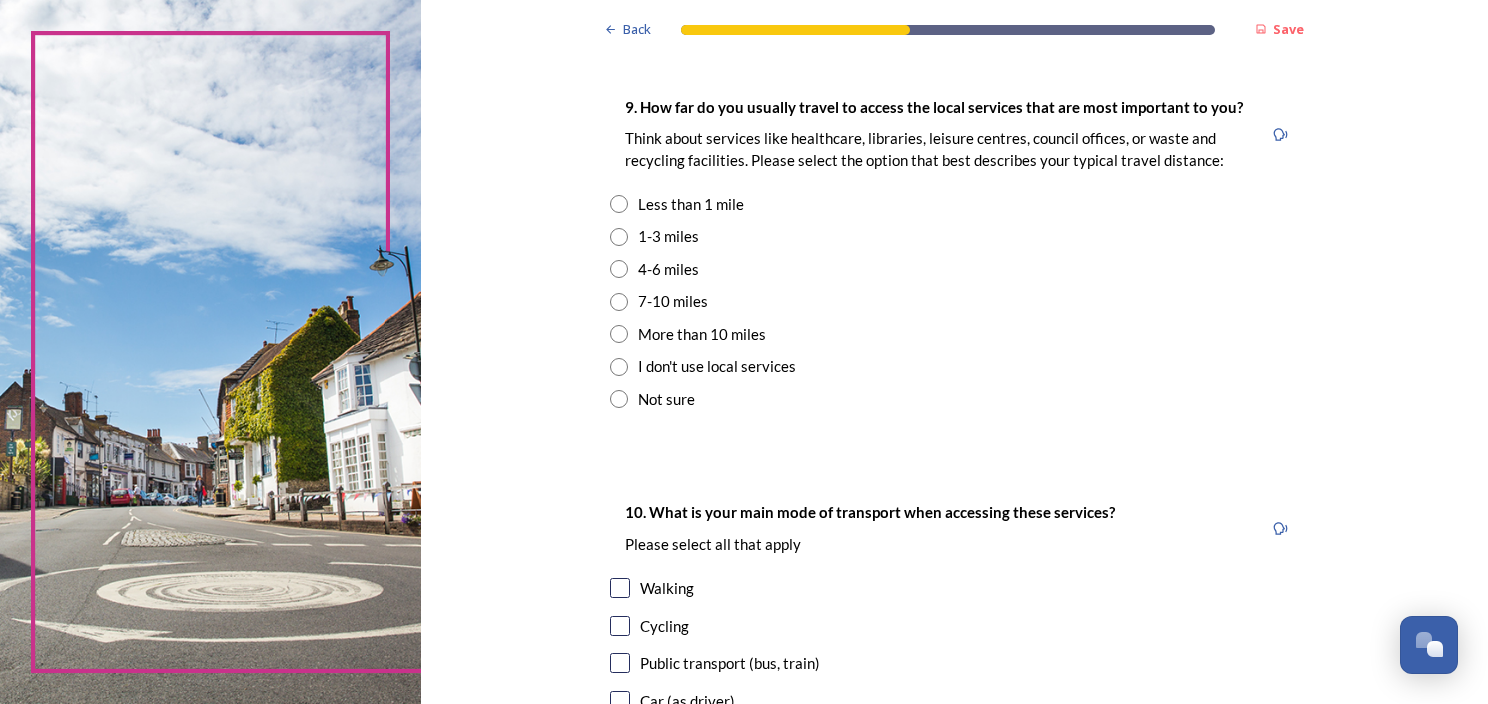 scroll, scrollTop: 1445, scrollLeft: 0, axis: vertical 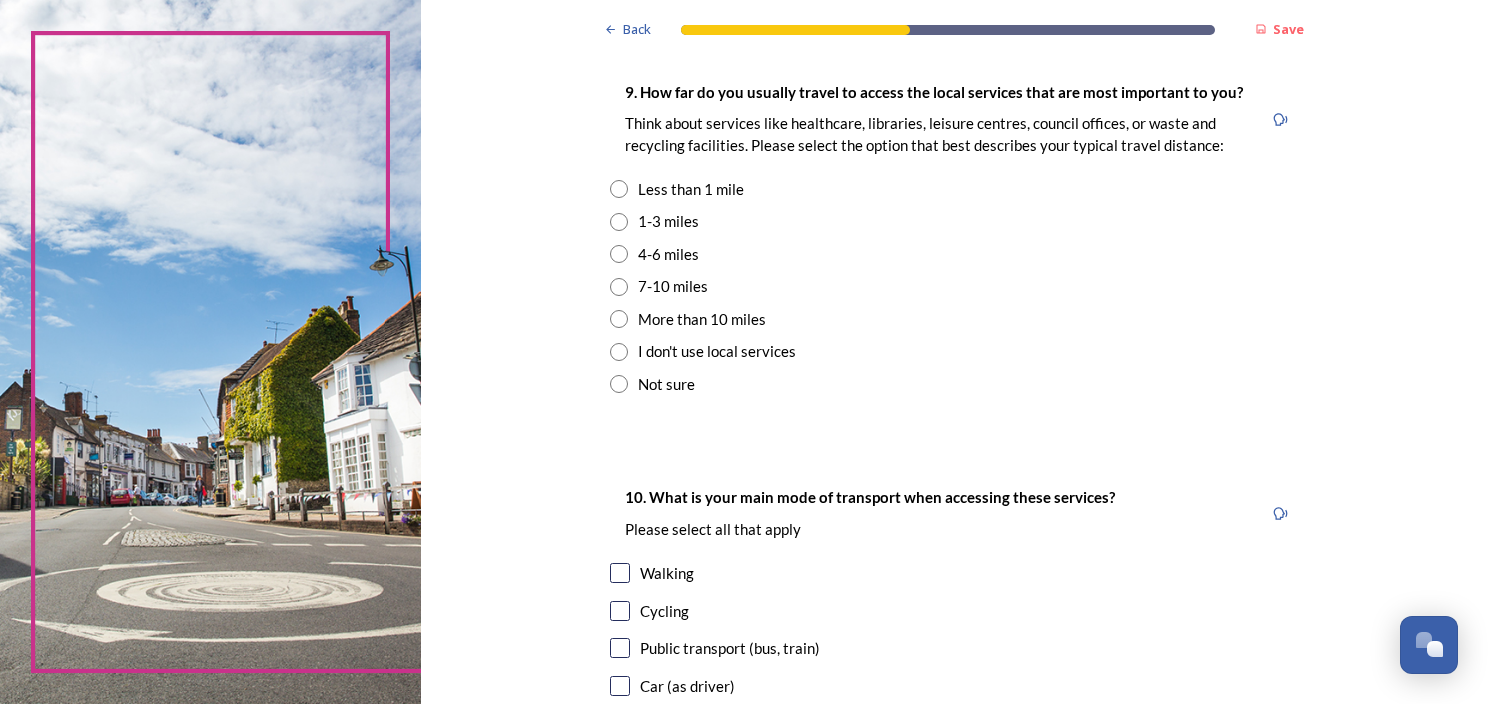 click on "4-6 miles" at bounding box center [668, 254] 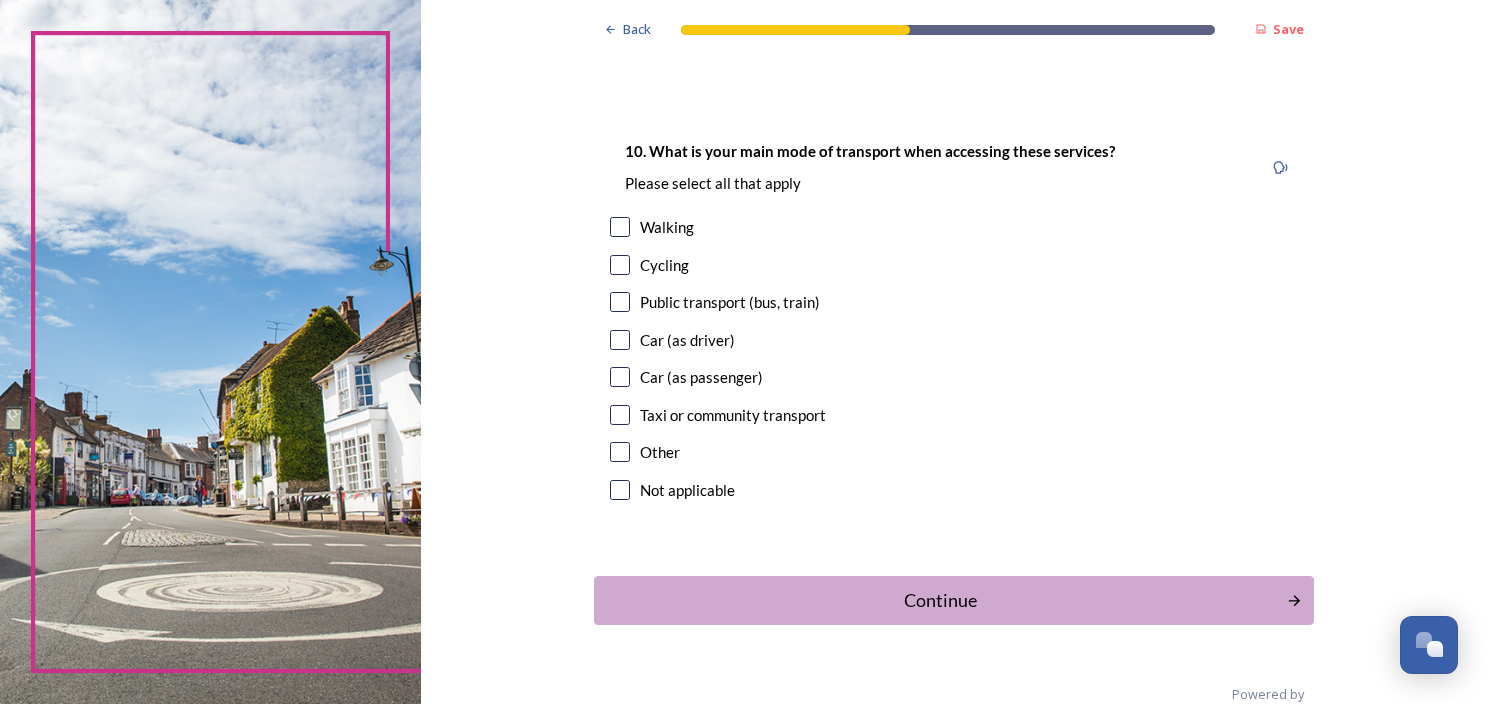 scroll, scrollTop: 1800, scrollLeft: 0, axis: vertical 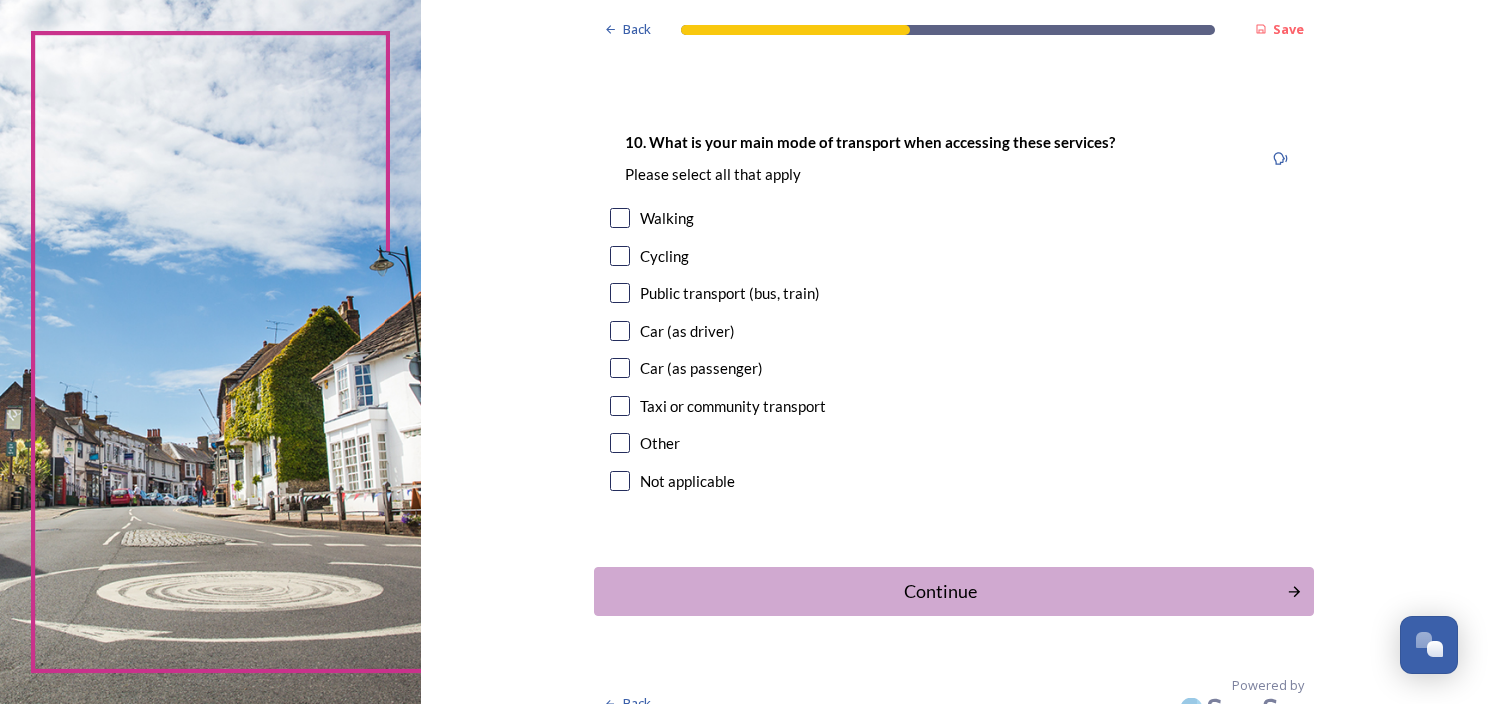 click at bounding box center [620, 331] 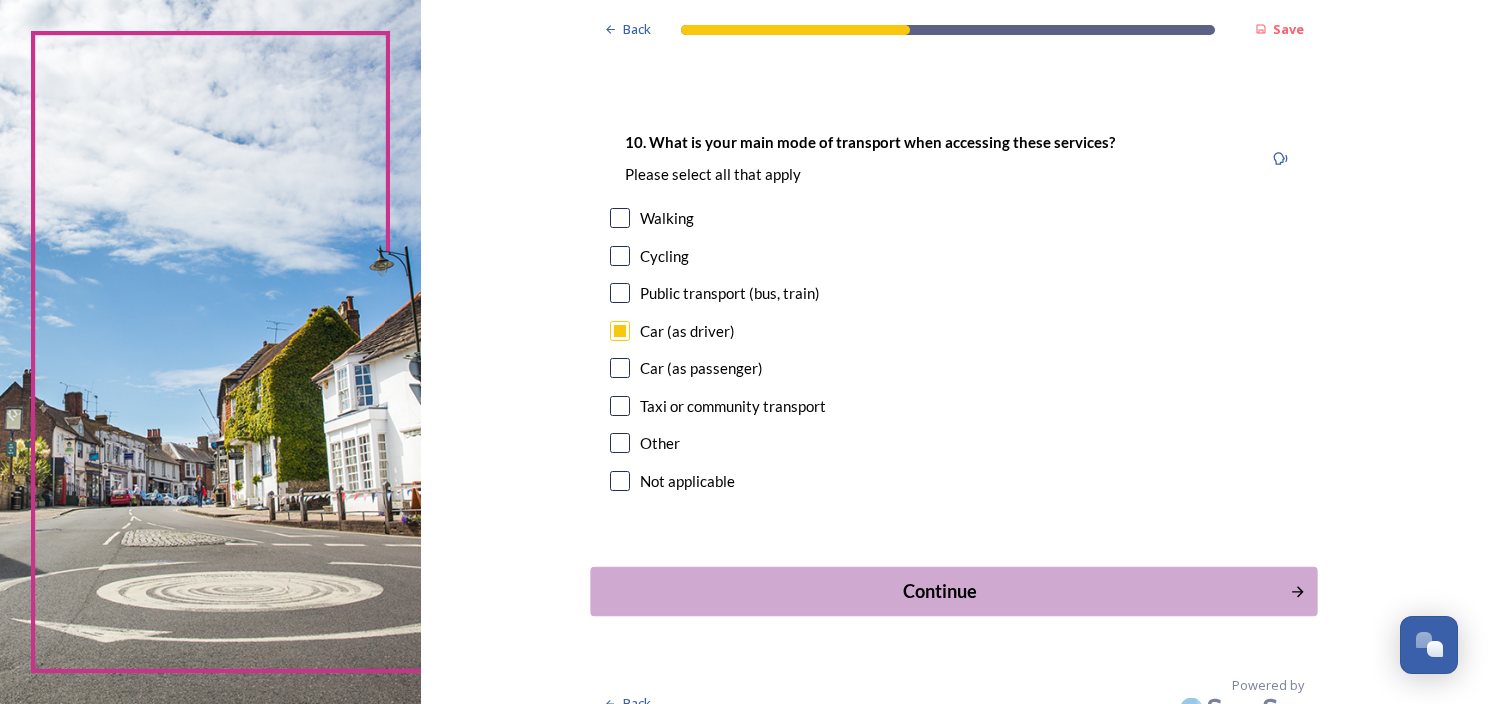 click on "Continue" at bounding box center (940, 591) 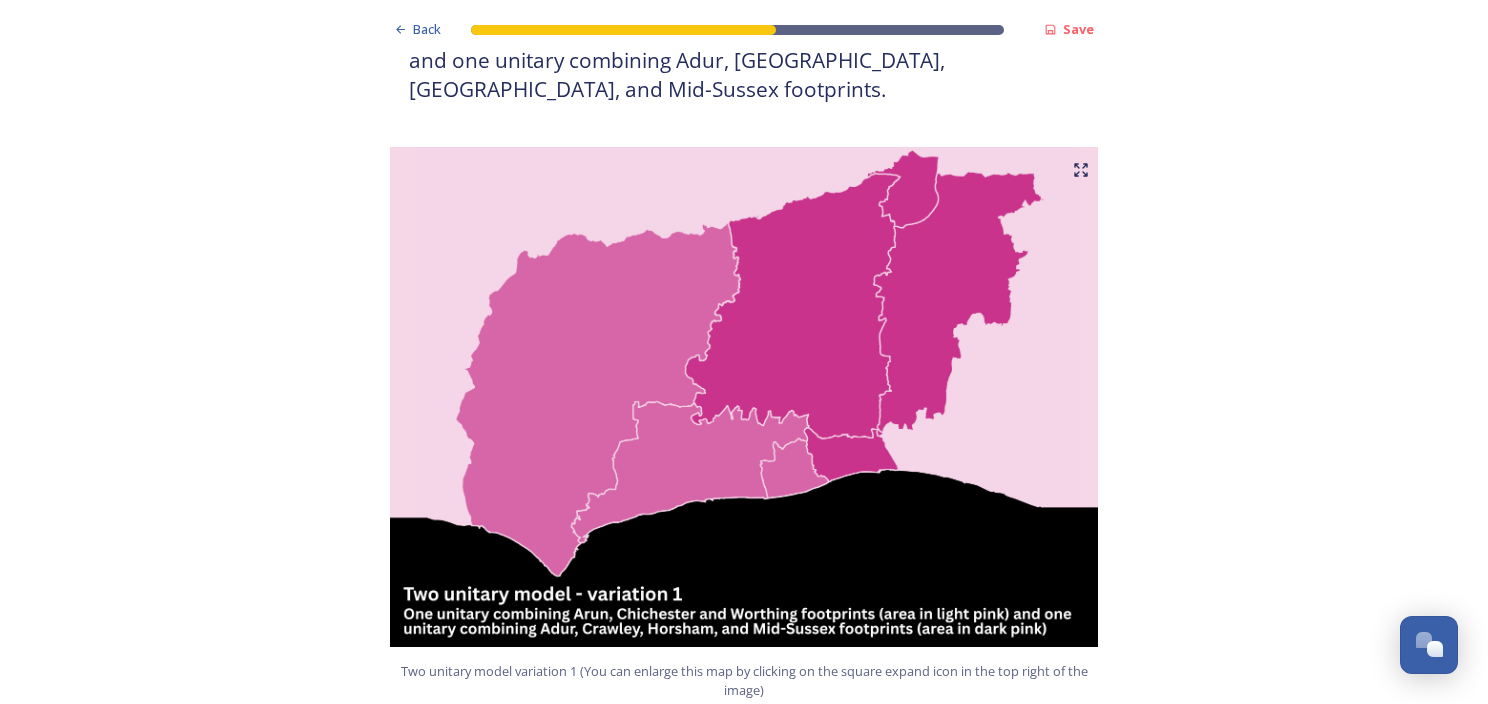 scroll, scrollTop: 1220, scrollLeft: 0, axis: vertical 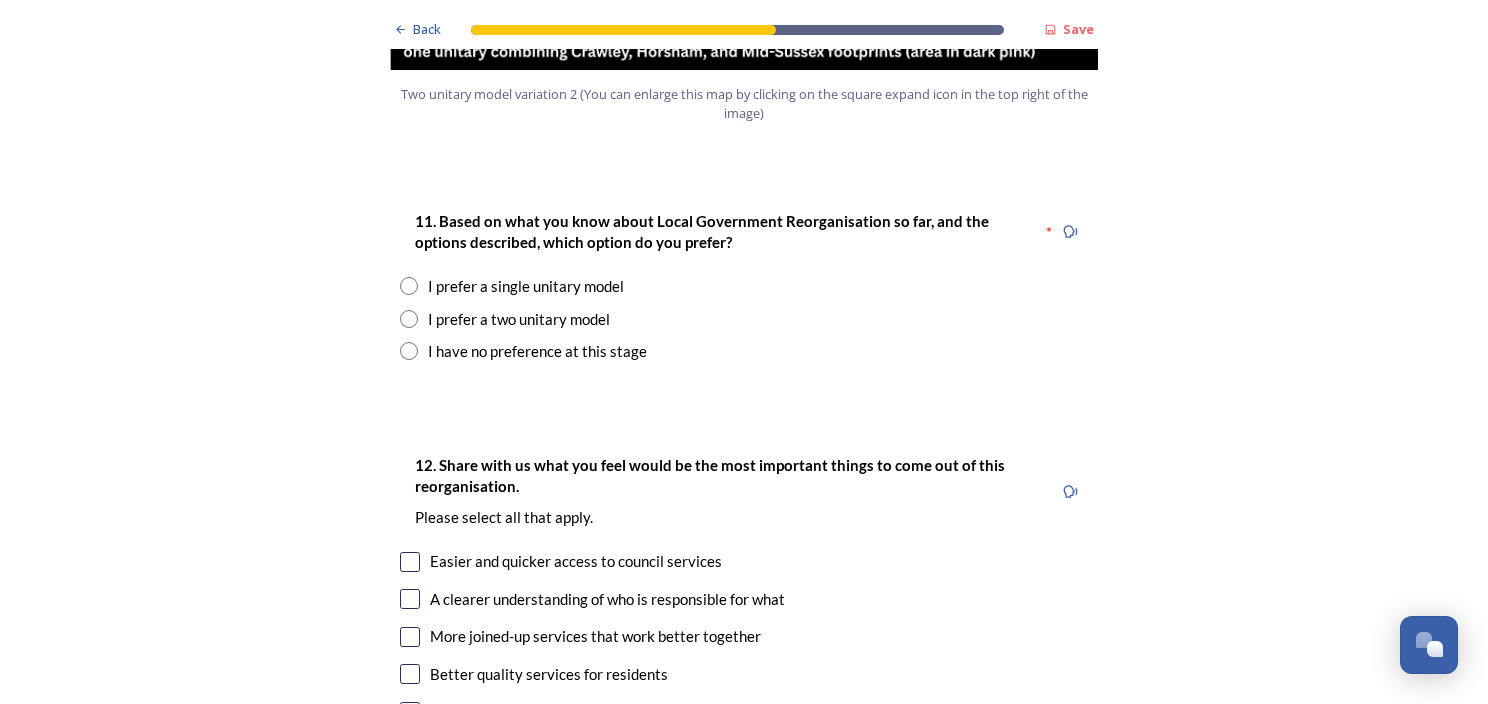 click on "I prefer a two unitary model" at bounding box center (519, 319) 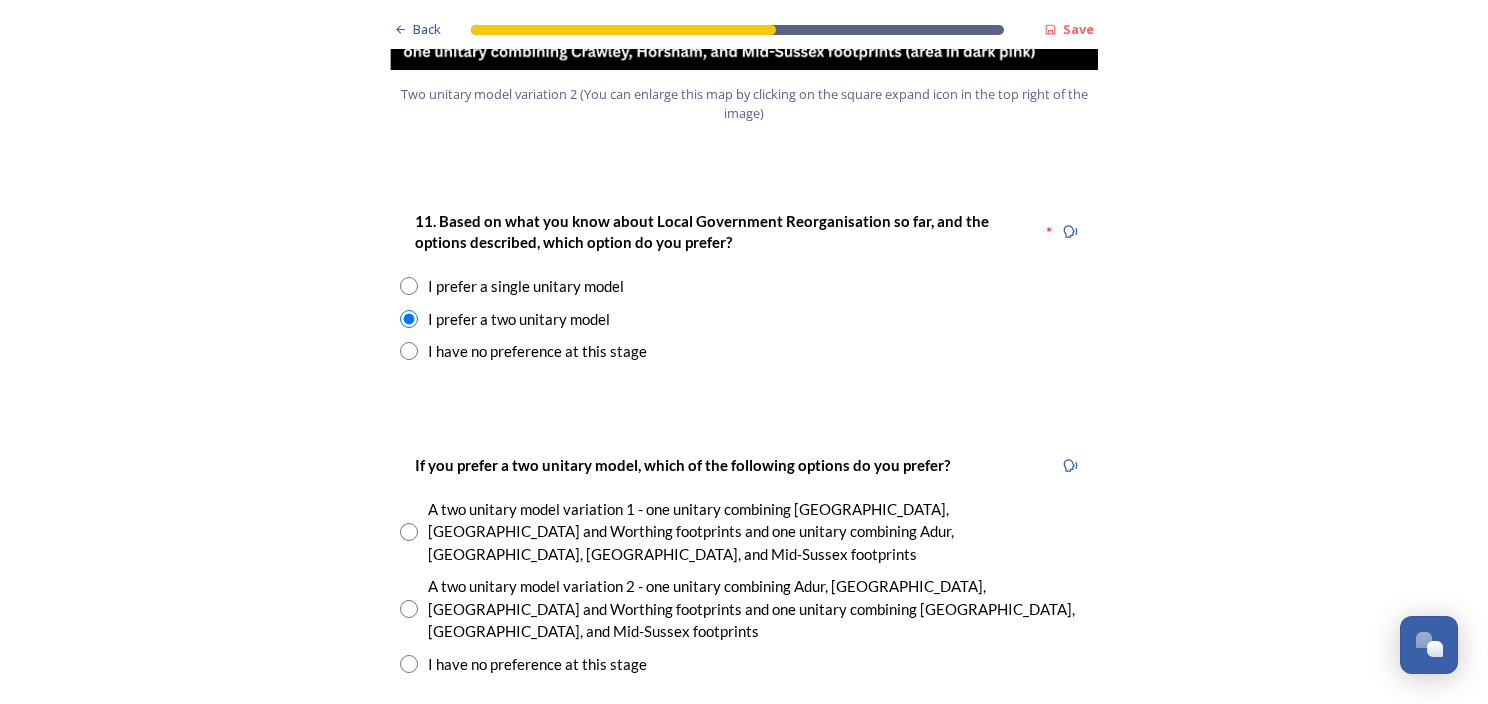 click on "A two unitary model variation 2 - one unitary combining Adur, [GEOGRAPHIC_DATA], [GEOGRAPHIC_DATA] and Worthing footprints and one unitary combining [GEOGRAPHIC_DATA], [GEOGRAPHIC_DATA], and Mid-Sussex footprints" at bounding box center [758, 609] 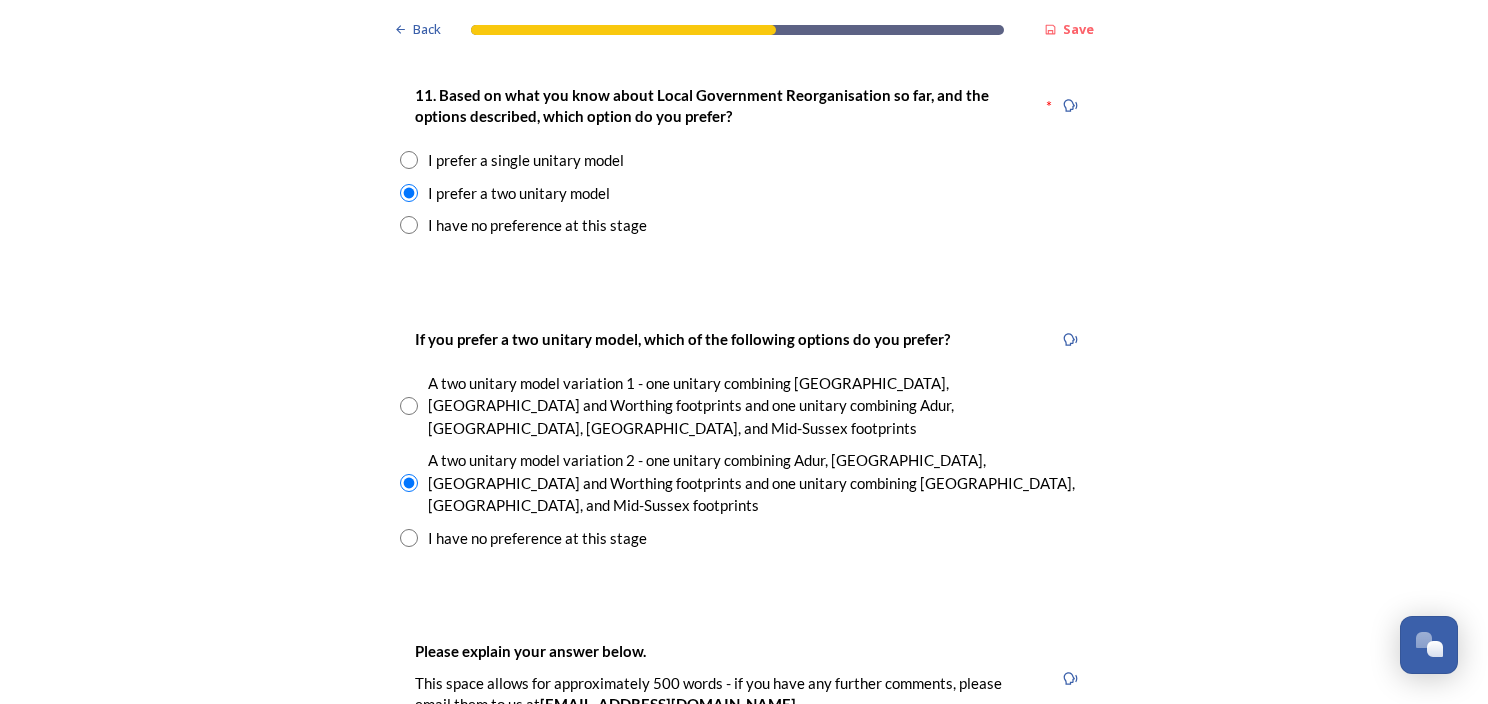 scroll, scrollTop: 2724, scrollLeft: 0, axis: vertical 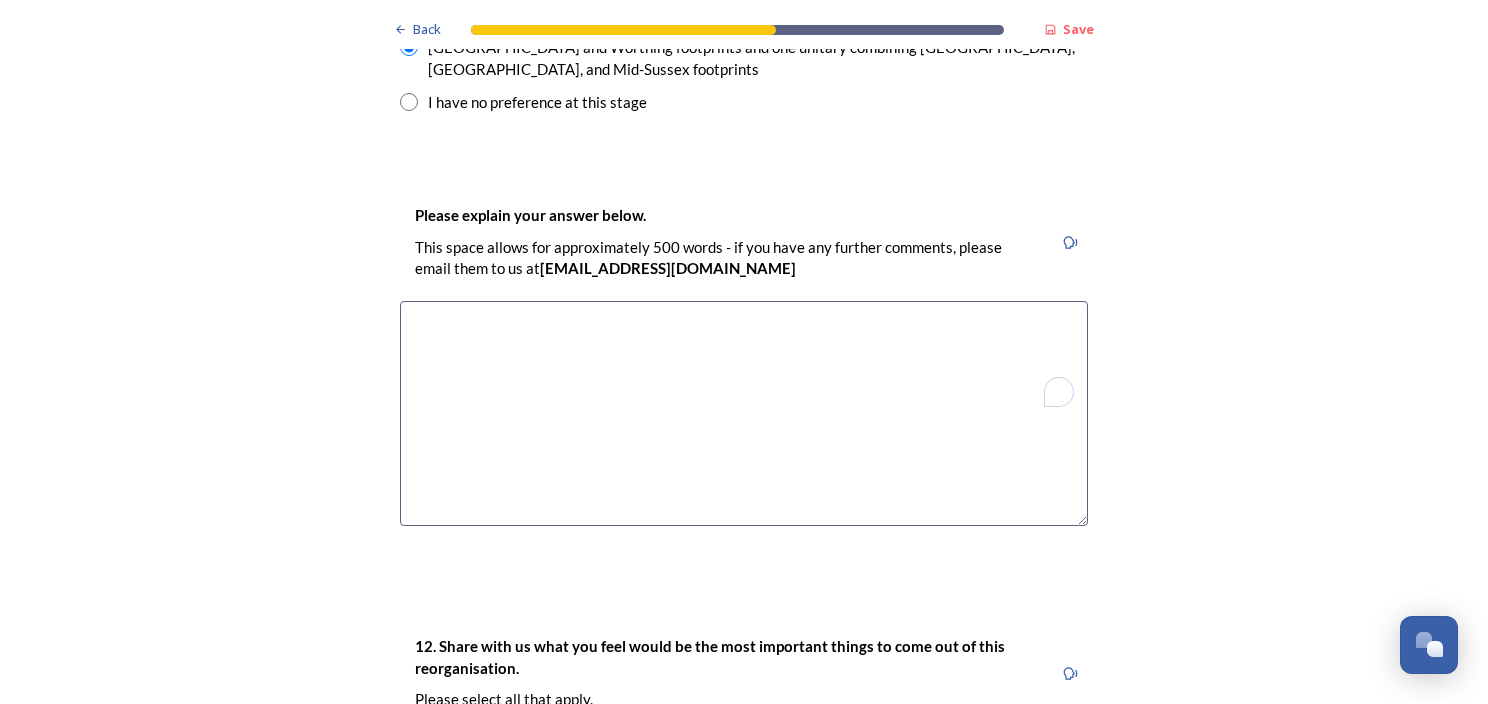 click at bounding box center [744, 413] 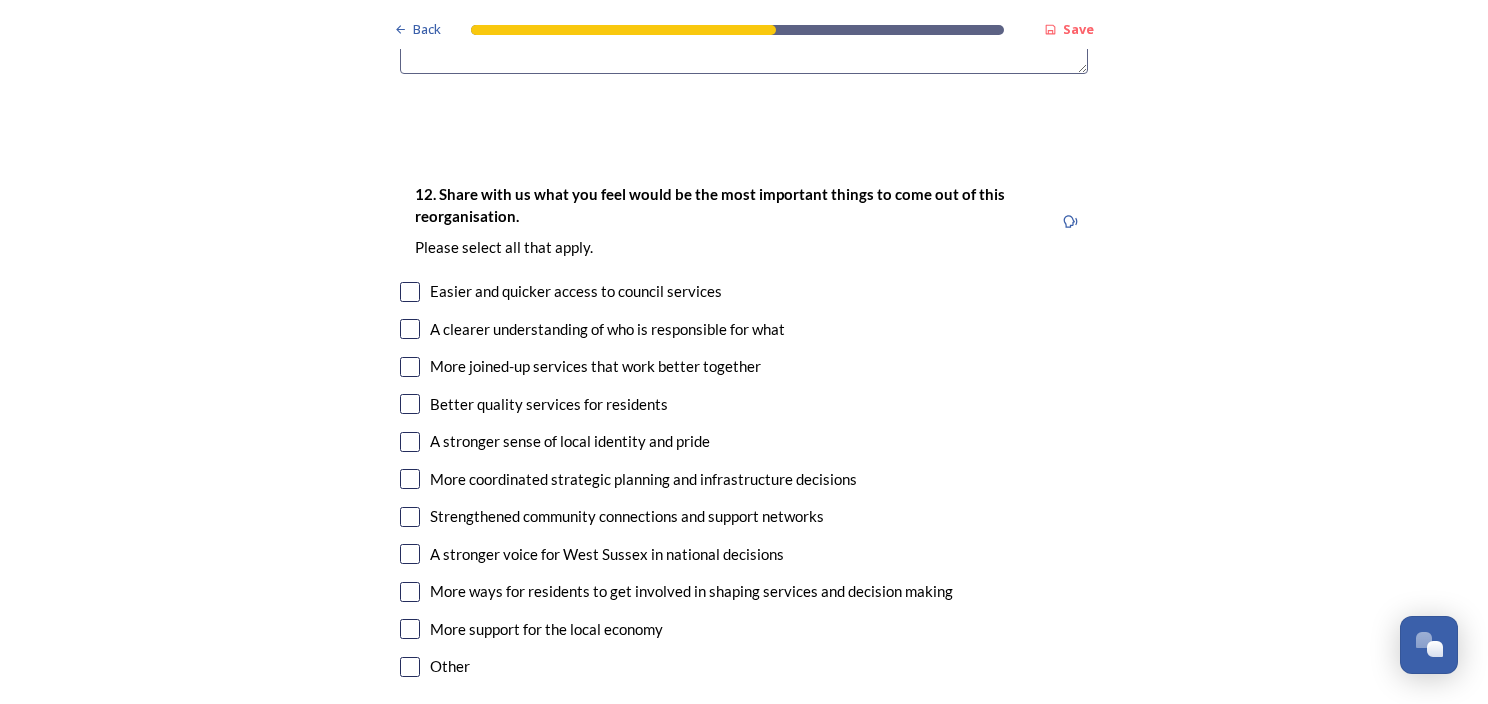 scroll, scrollTop: 3636, scrollLeft: 0, axis: vertical 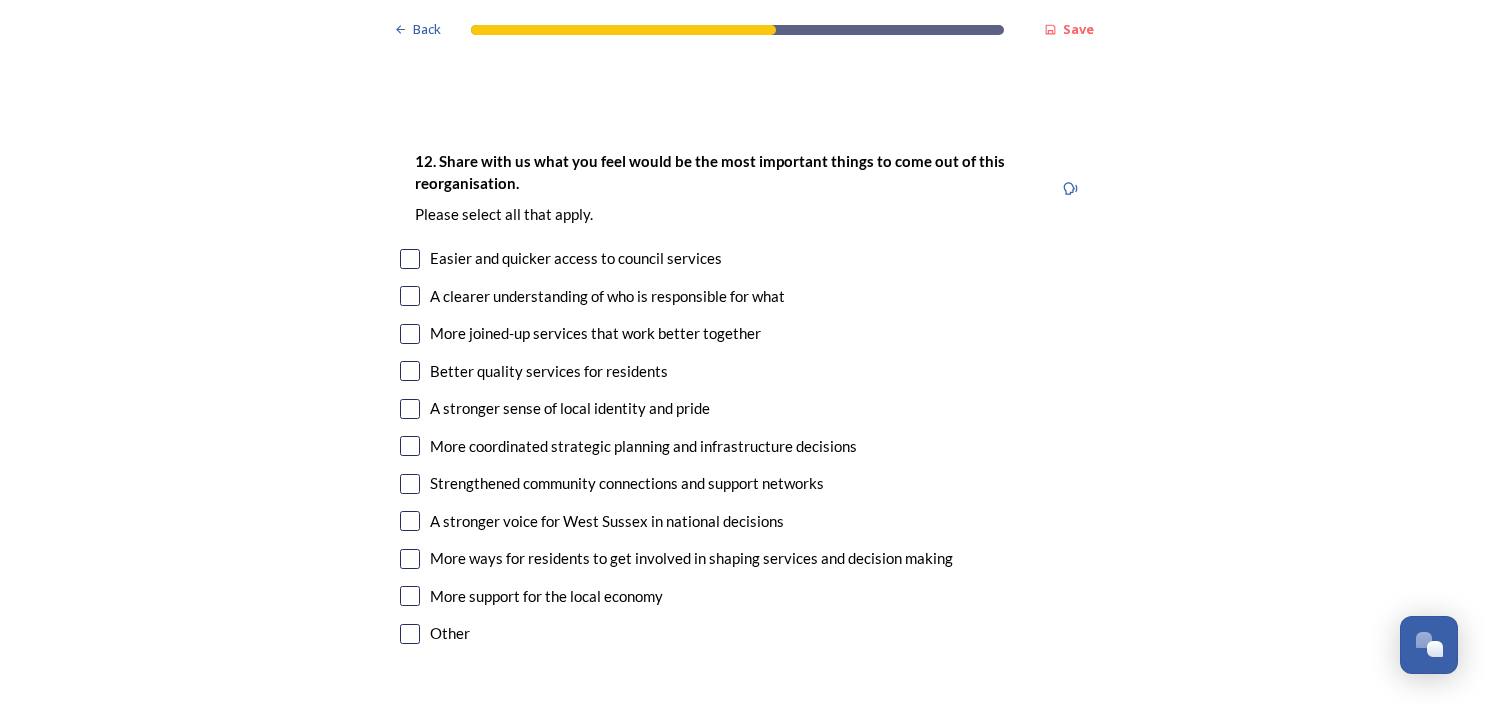 type on "Splitting Adur/Worthing no longer makes sense as their IT systems are services are combined. It would cost too much and take too much time to split." 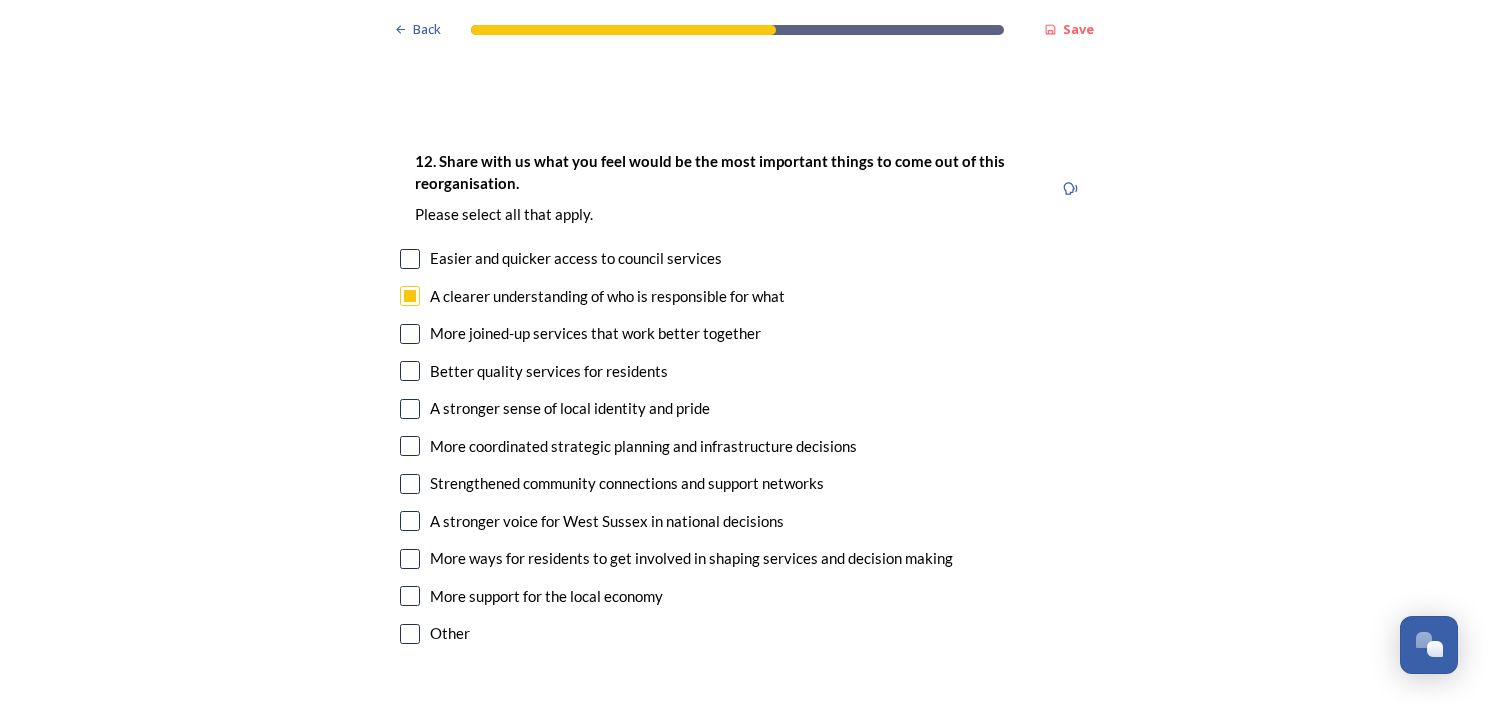click at bounding box center (410, 371) 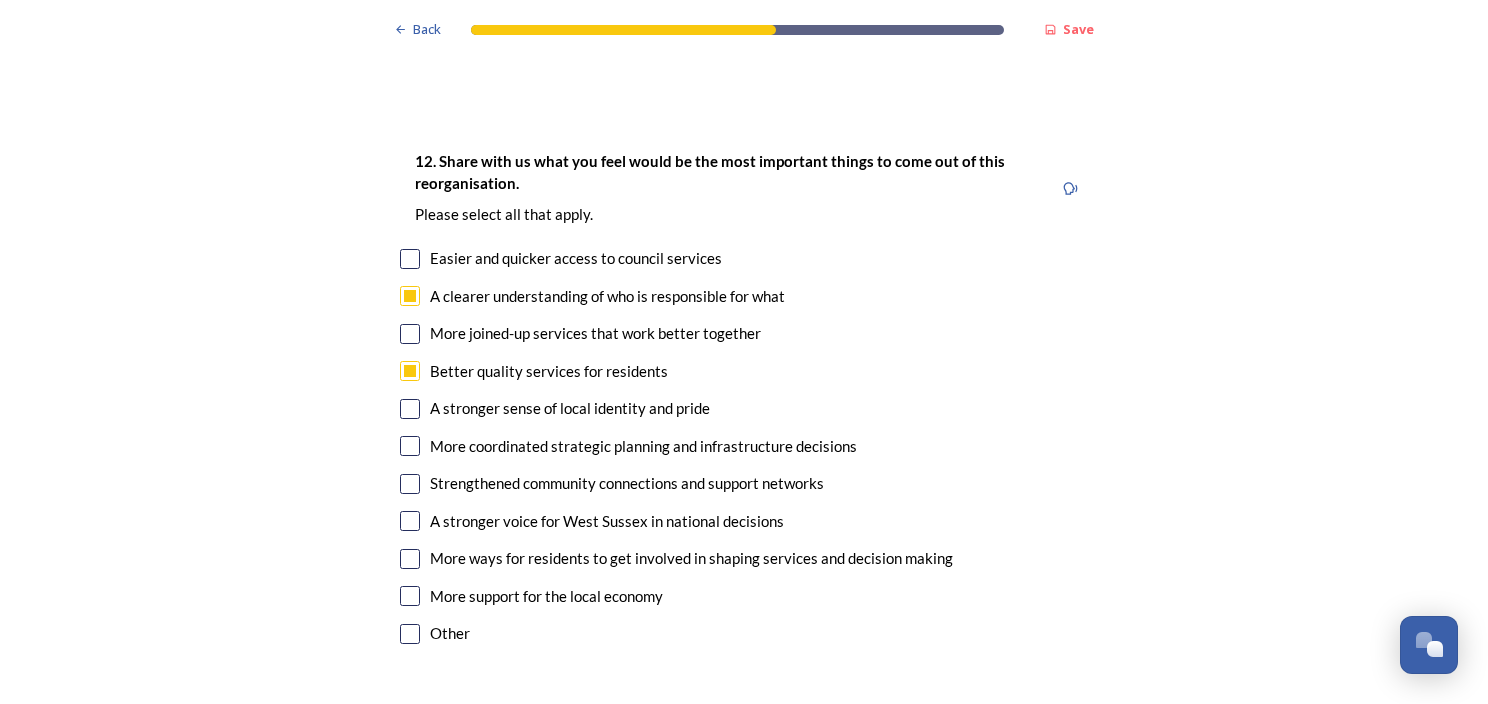 click at bounding box center [410, 334] 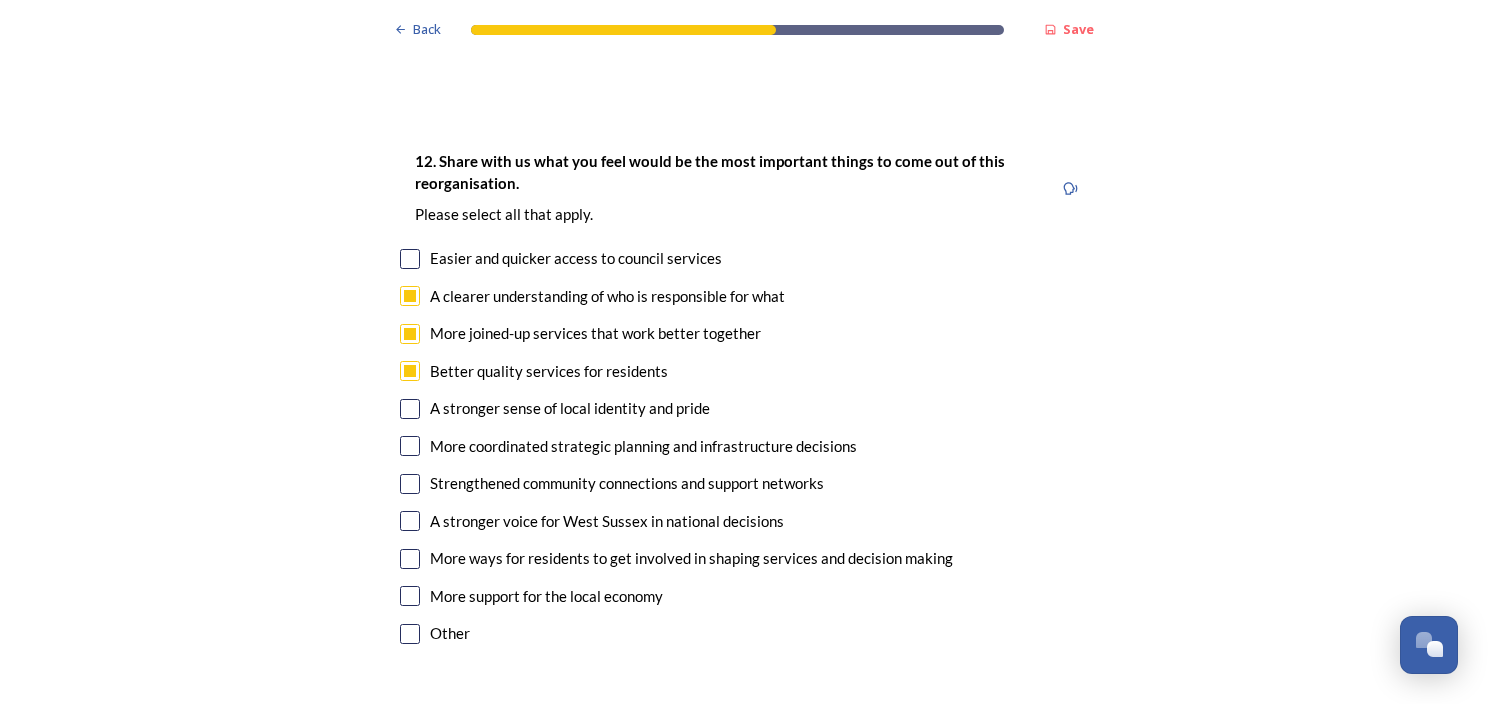 click at bounding box center [410, 259] 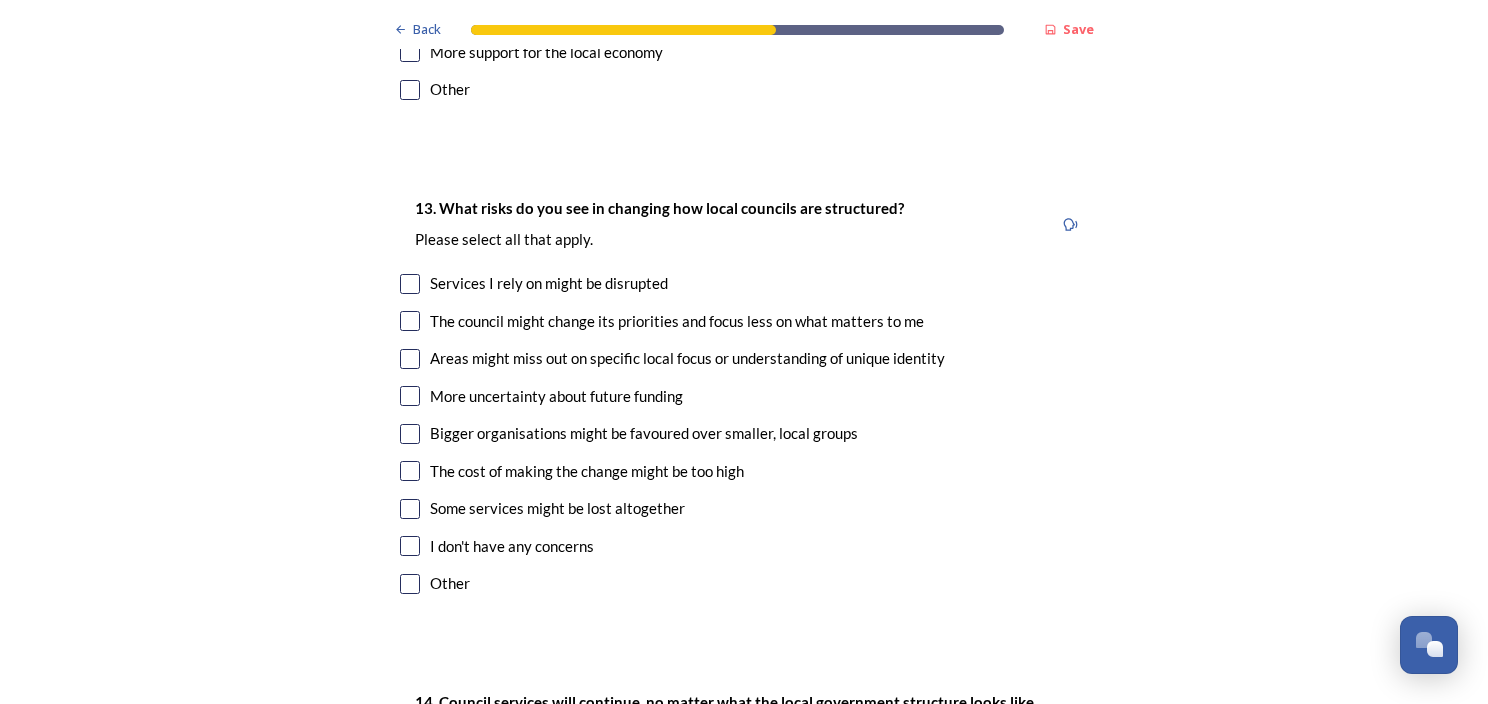 scroll, scrollTop: 4188, scrollLeft: 0, axis: vertical 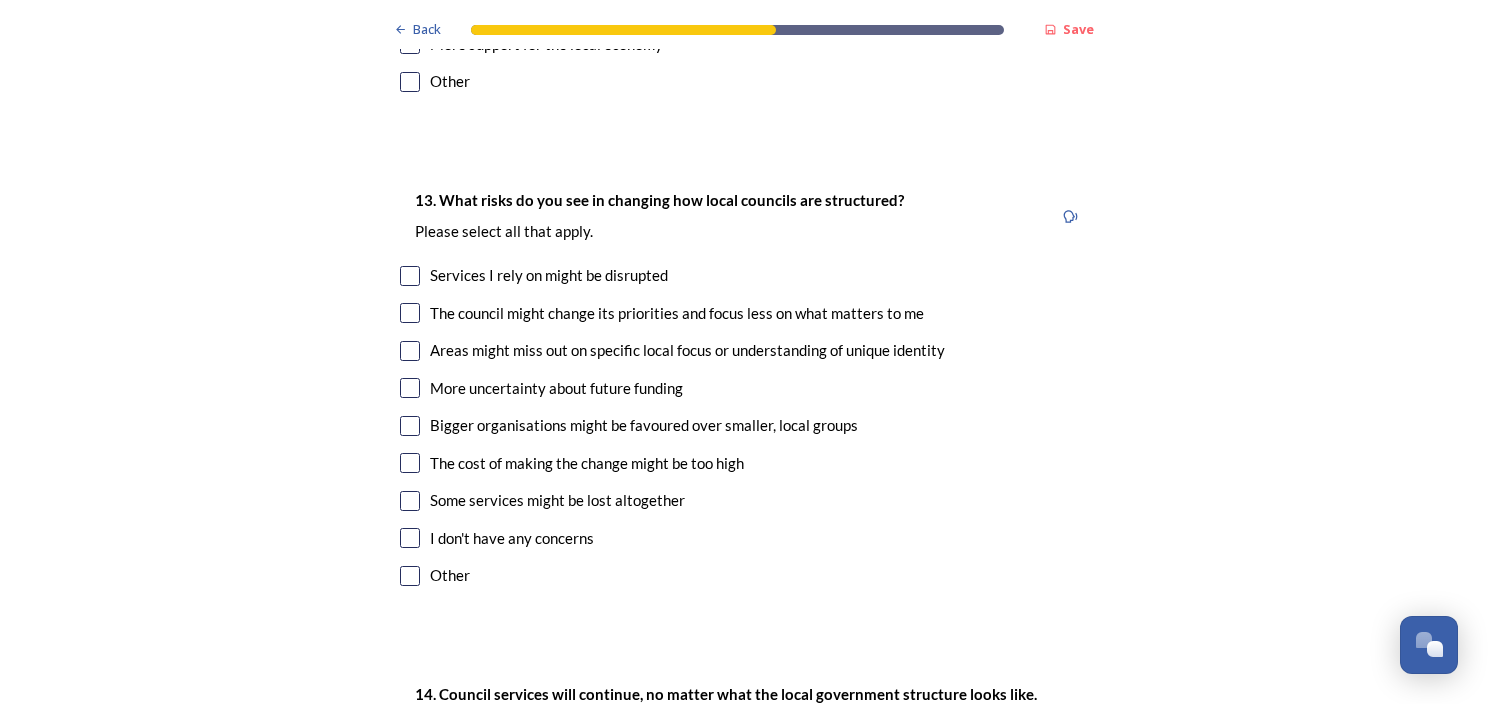 click at bounding box center [410, 351] 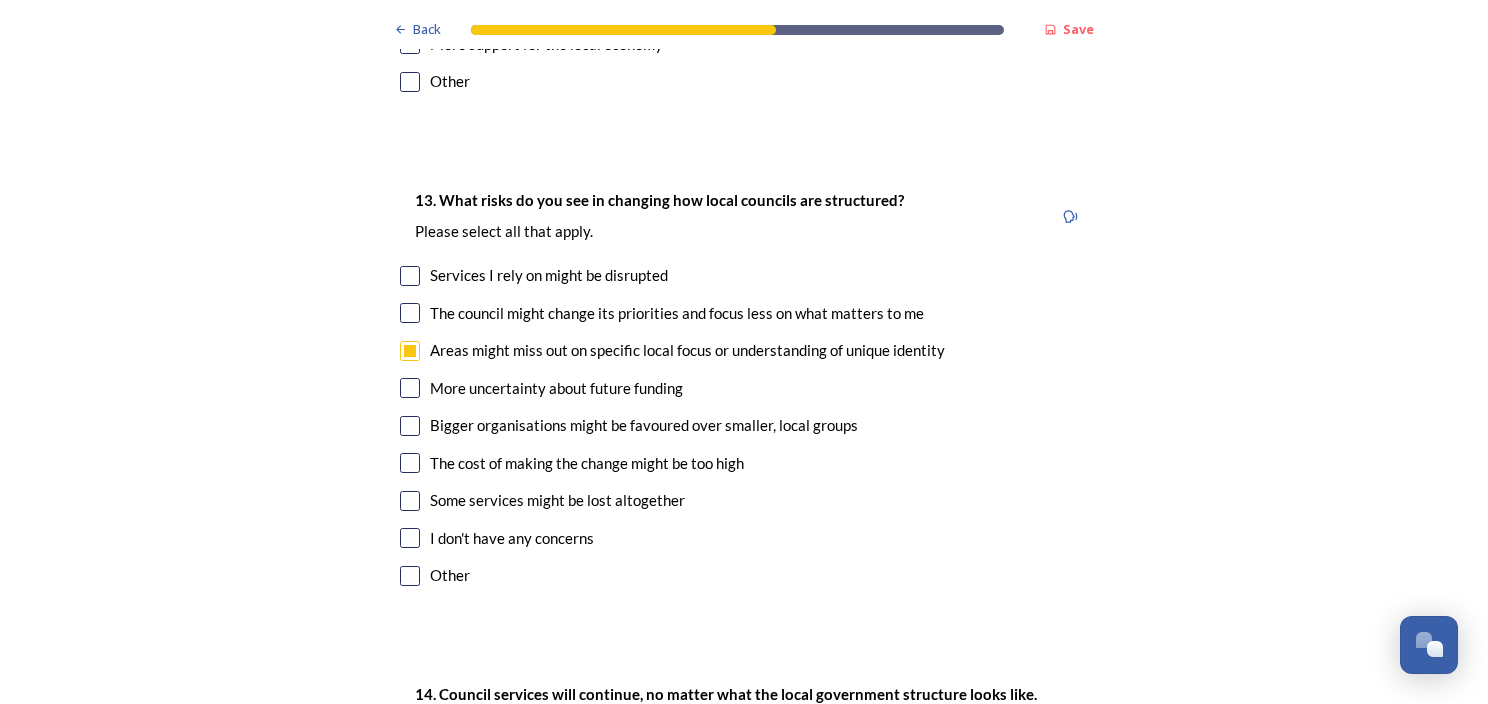 click at bounding box center [410, 463] 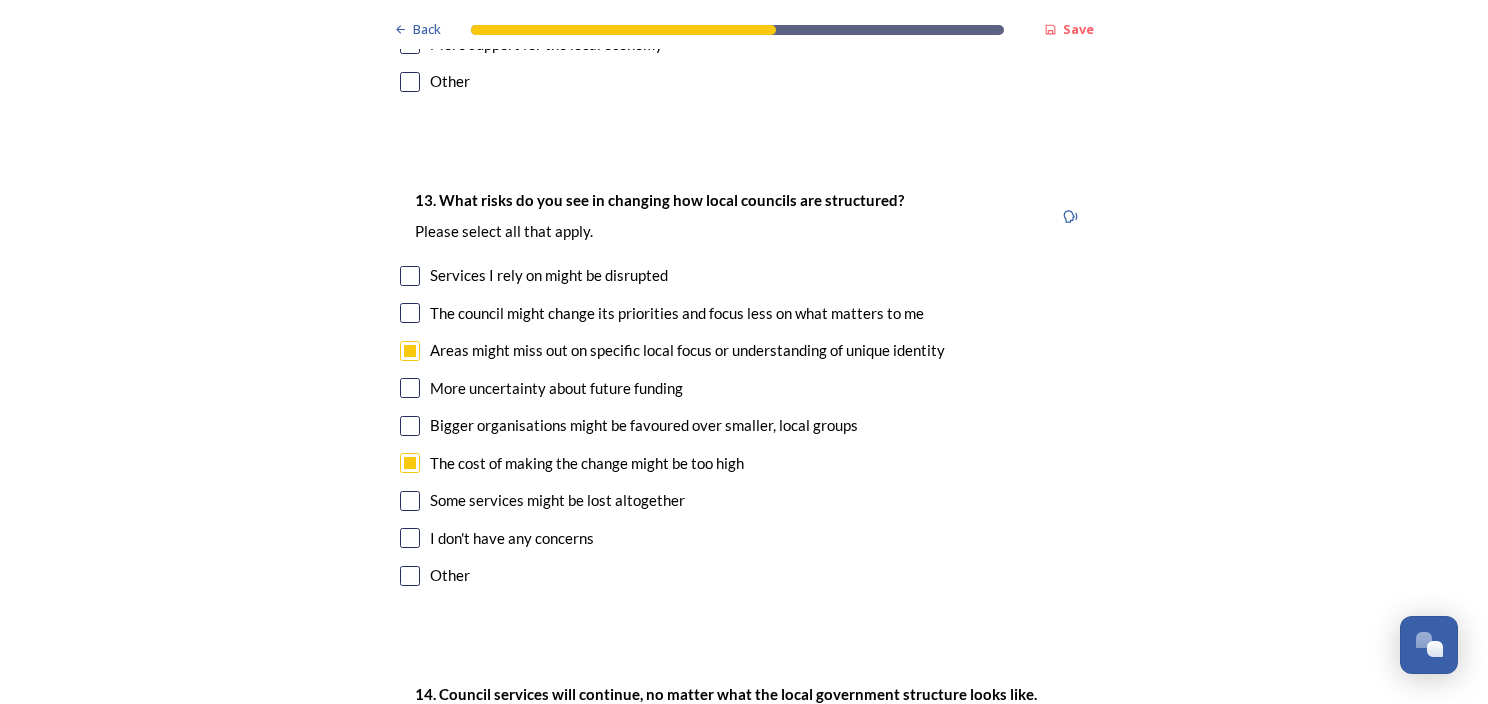 click at bounding box center (410, 501) 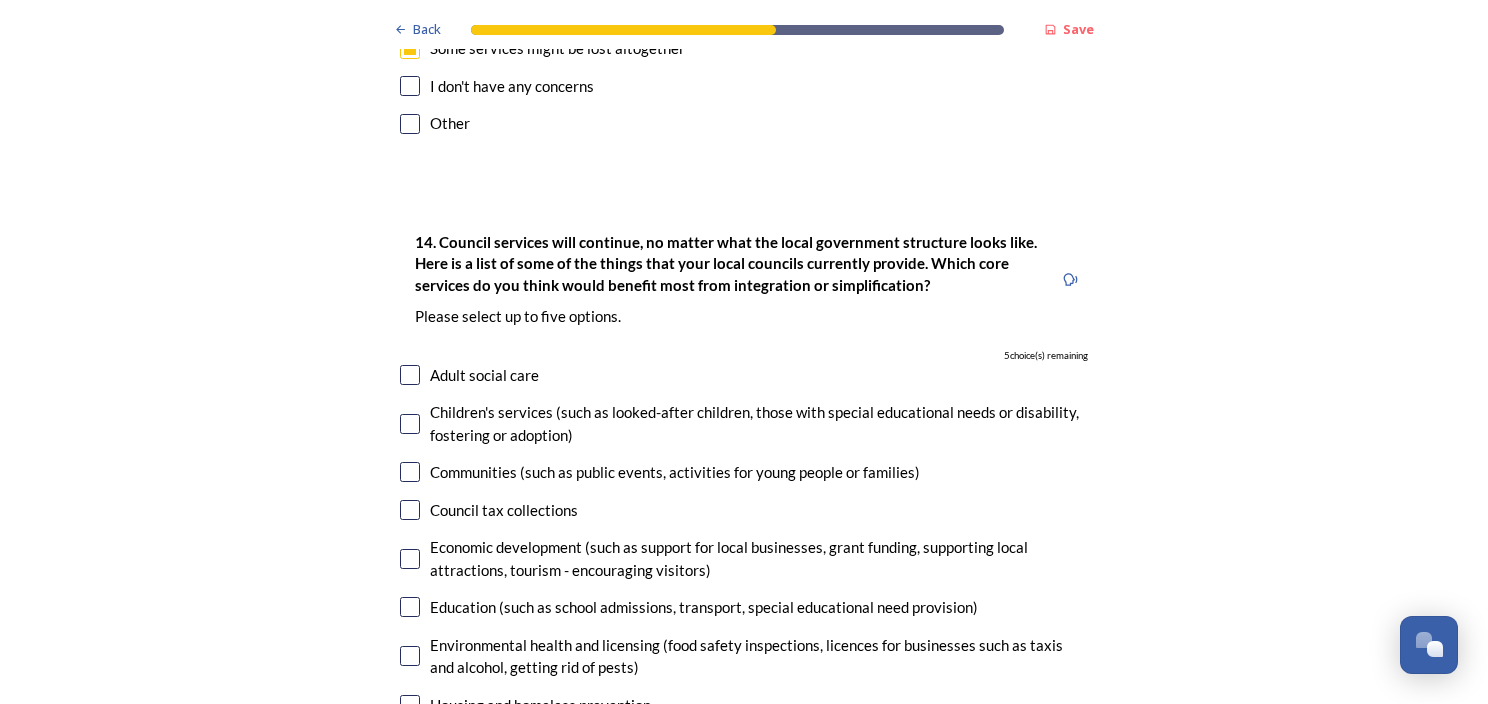 scroll, scrollTop: 4683, scrollLeft: 0, axis: vertical 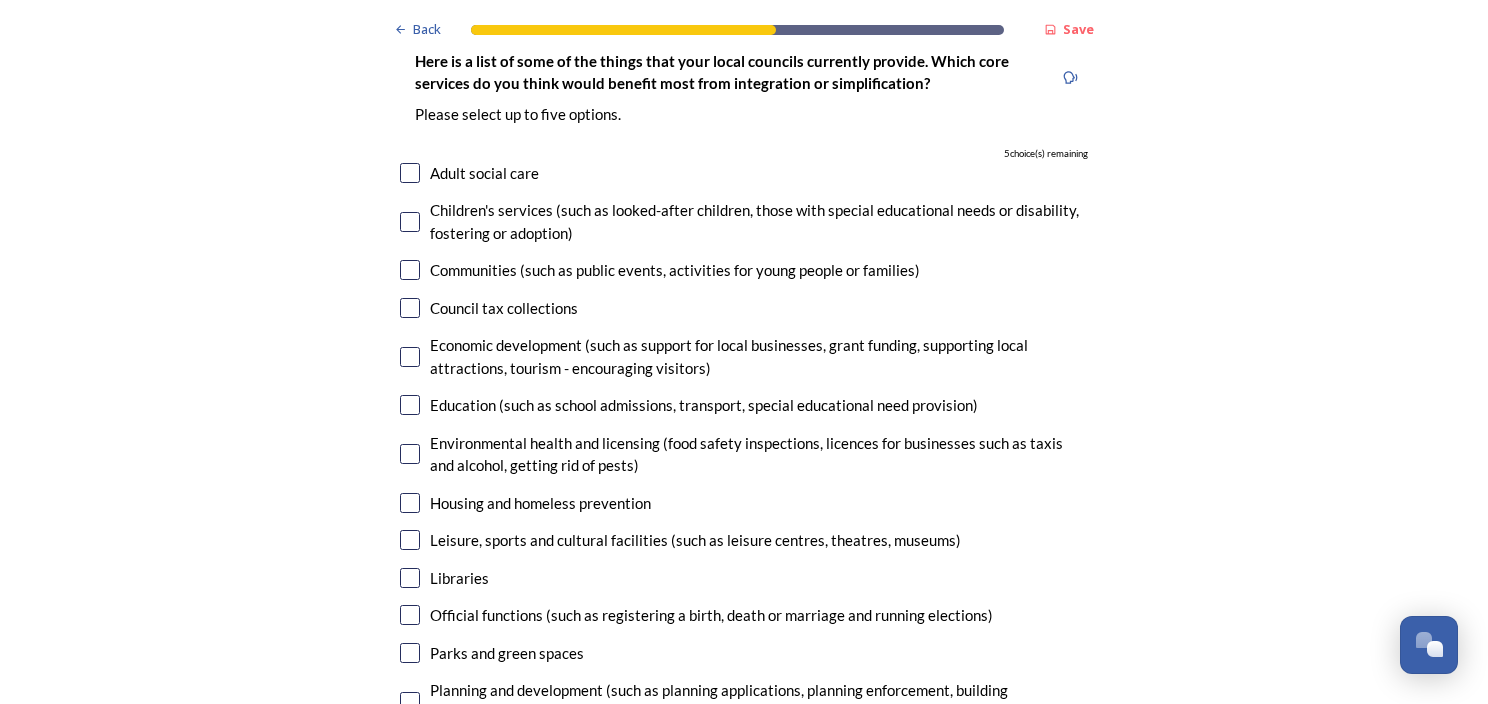 click at bounding box center [410, 308] 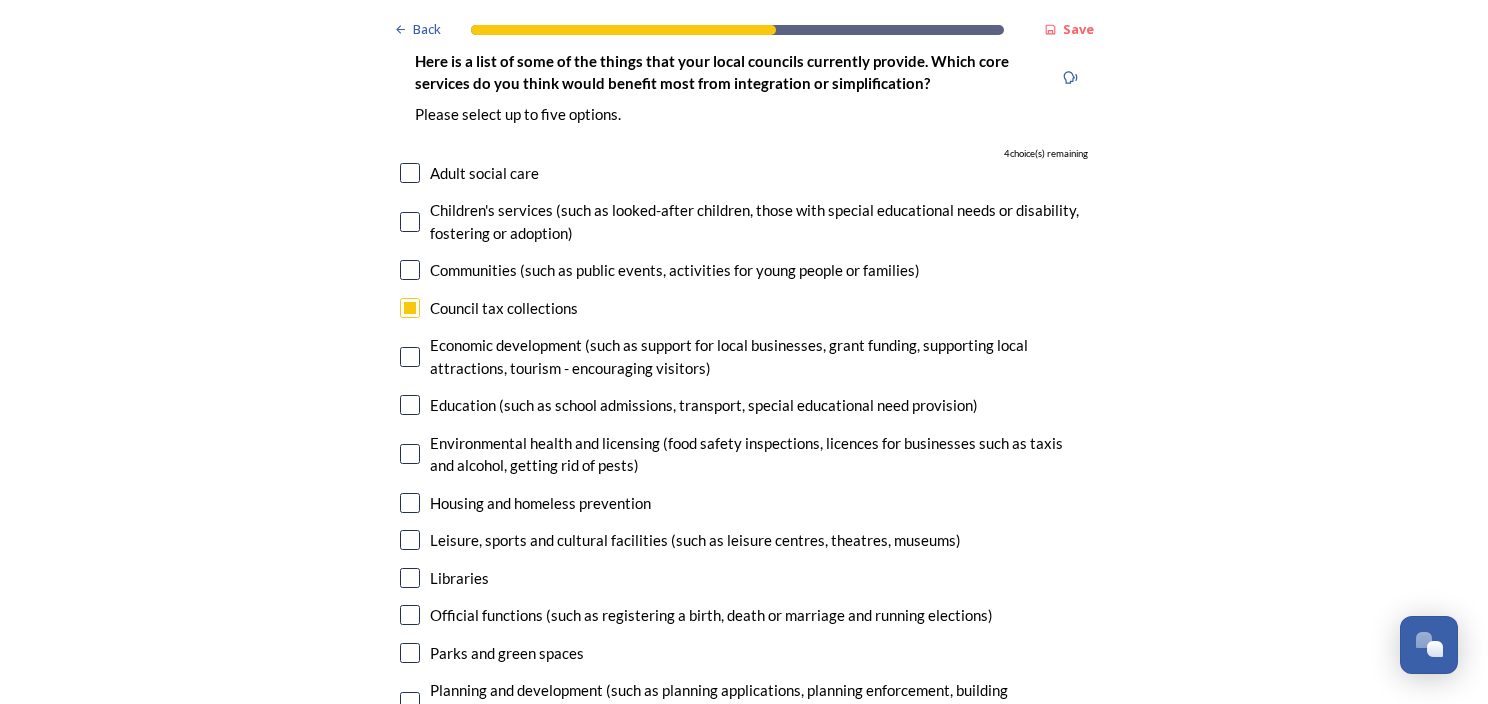 click at bounding box center [410, 222] 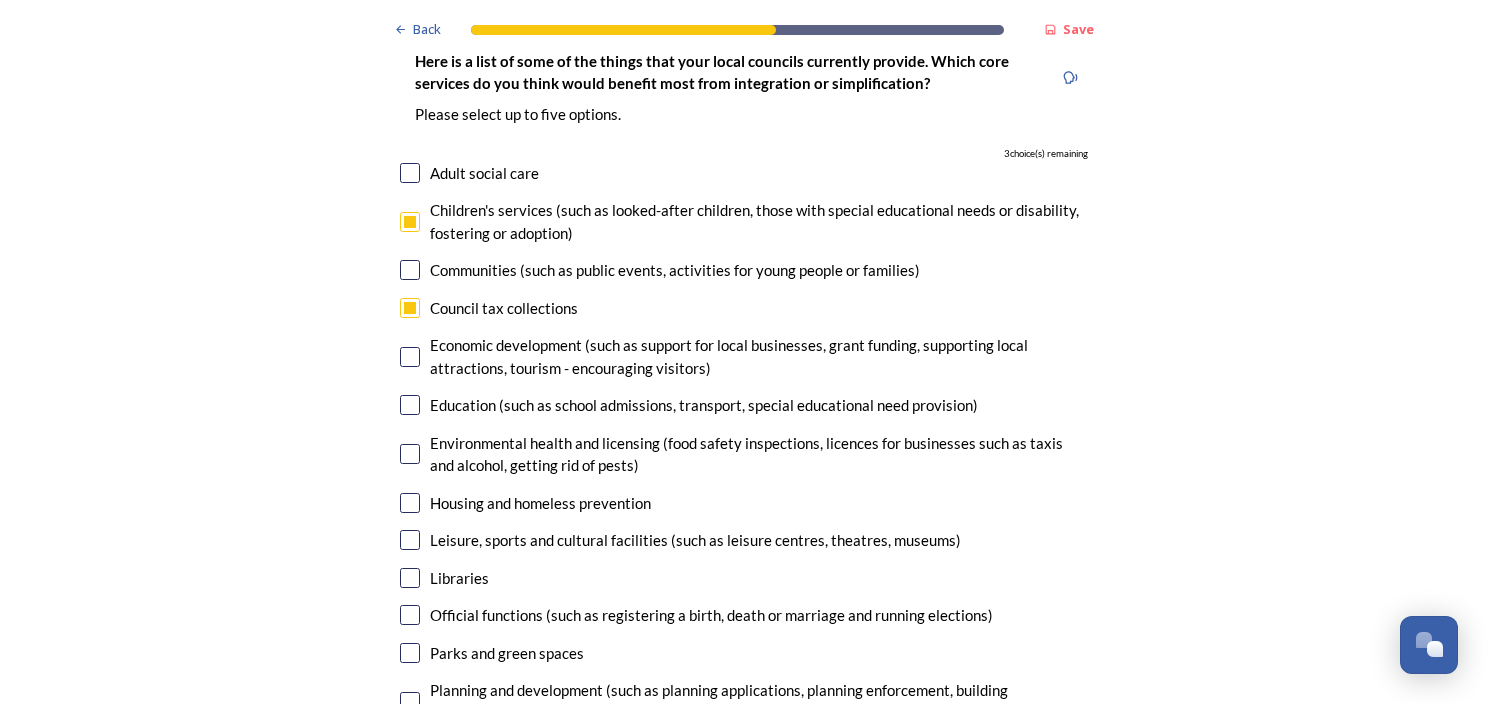 click at bounding box center [410, 405] 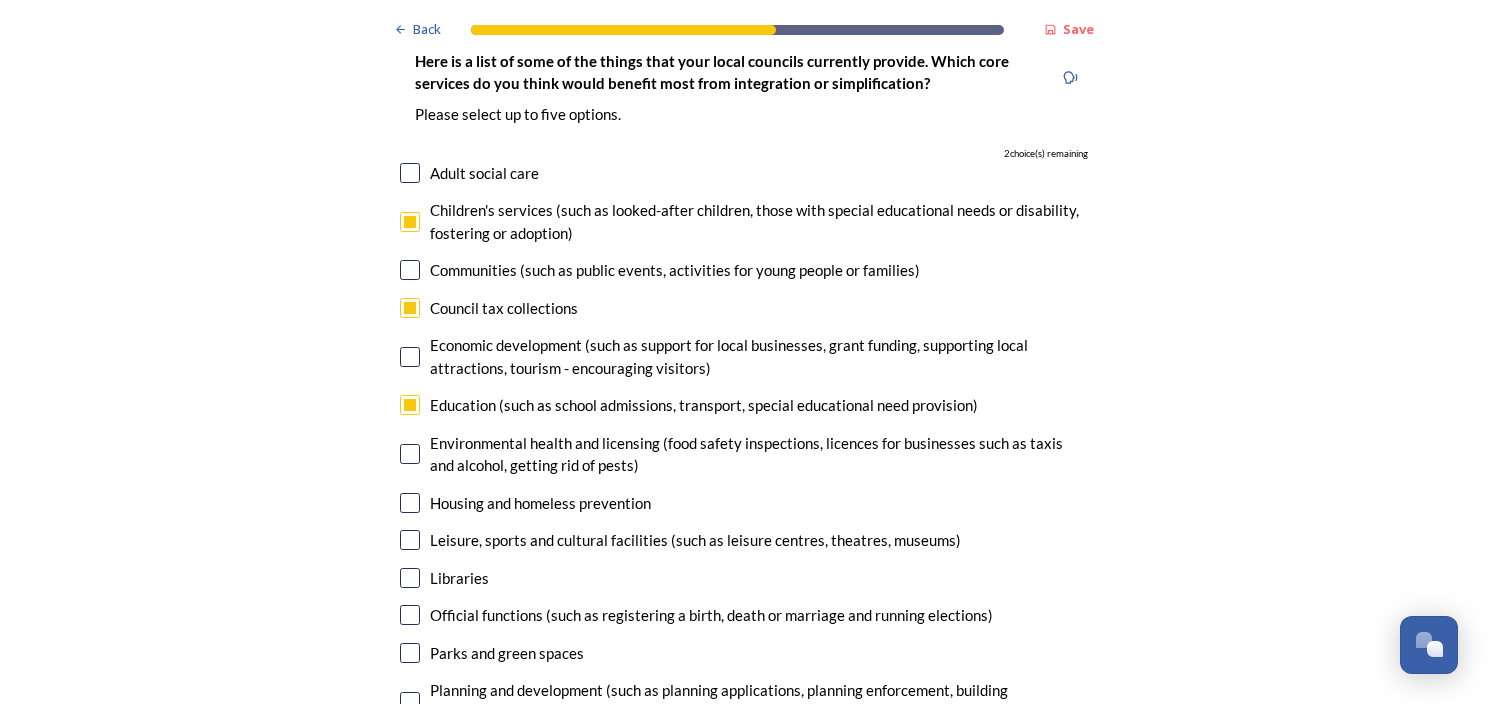 click at bounding box center [410, 503] 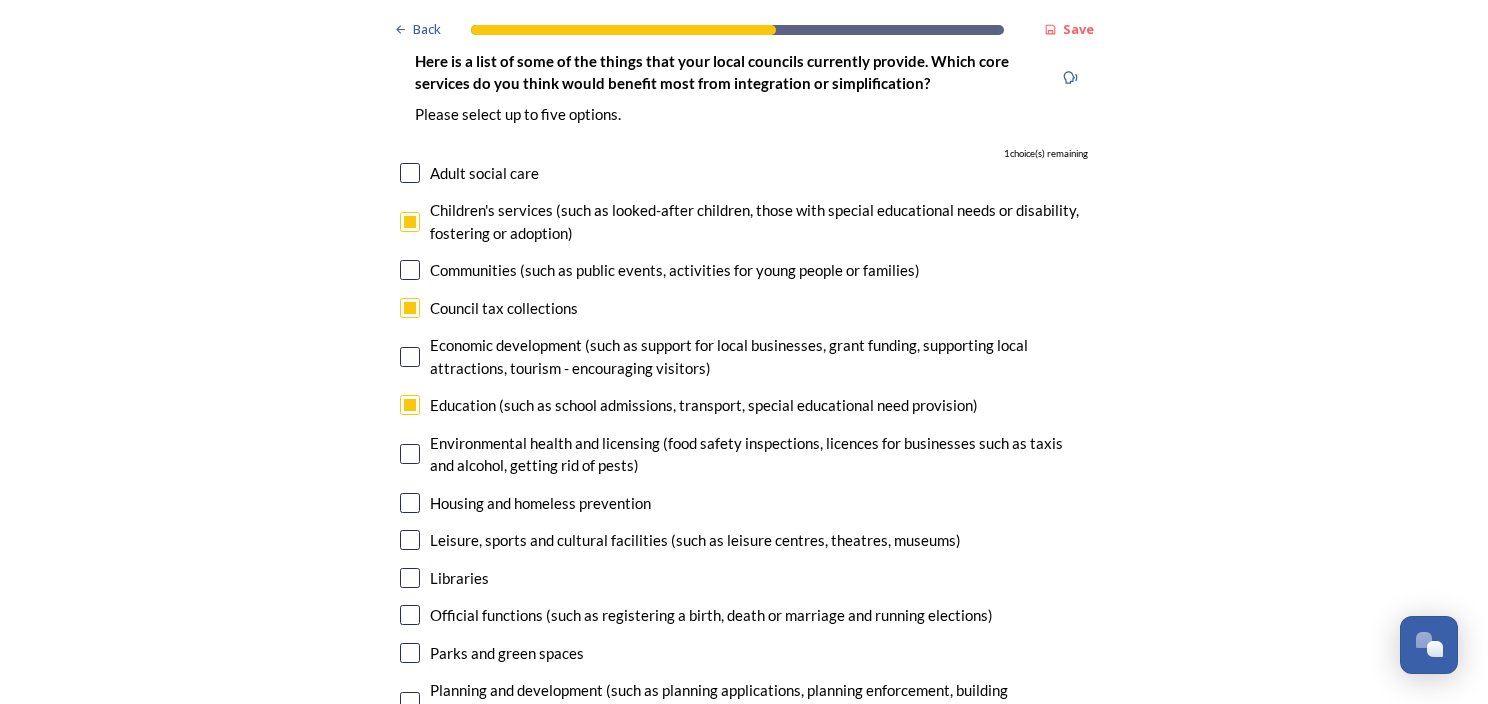 checkbox on "true" 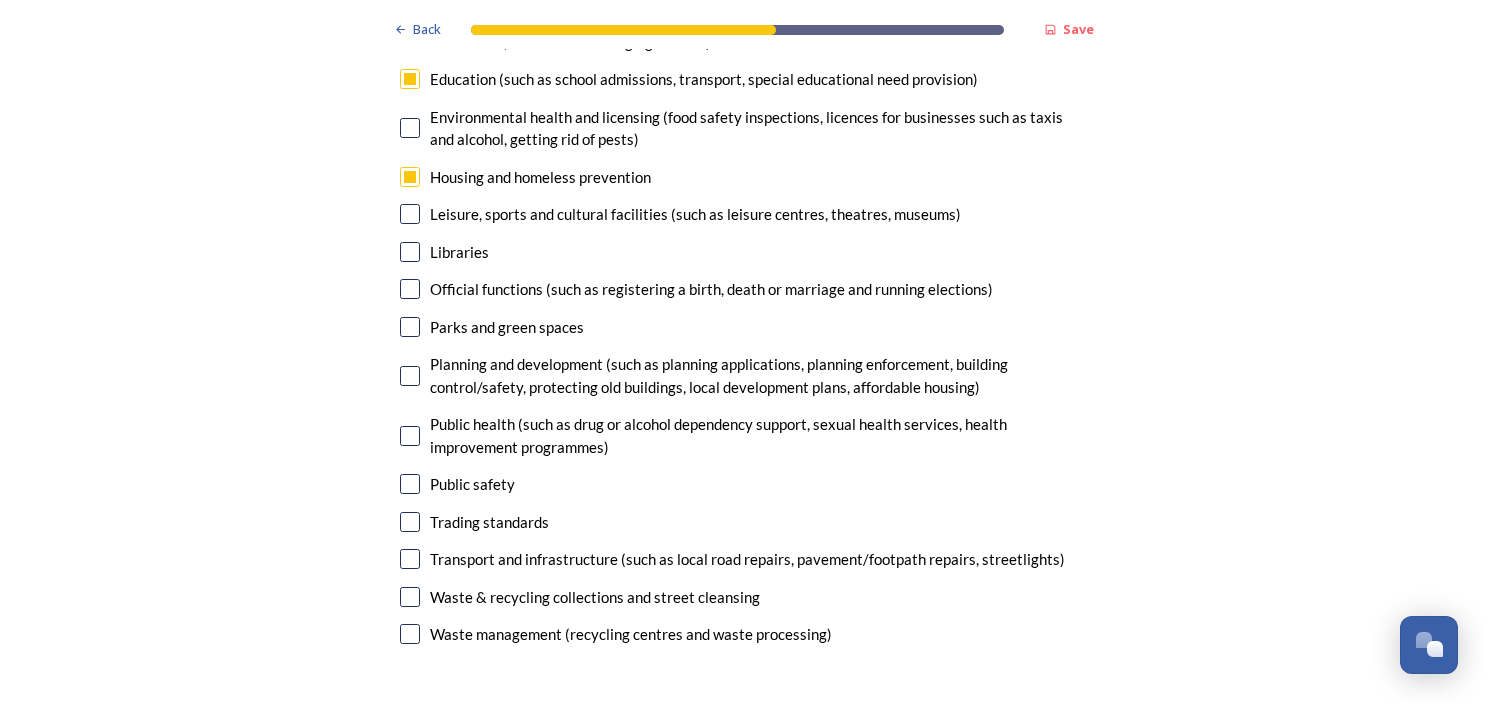 scroll, scrollTop: 5193, scrollLeft: 0, axis: vertical 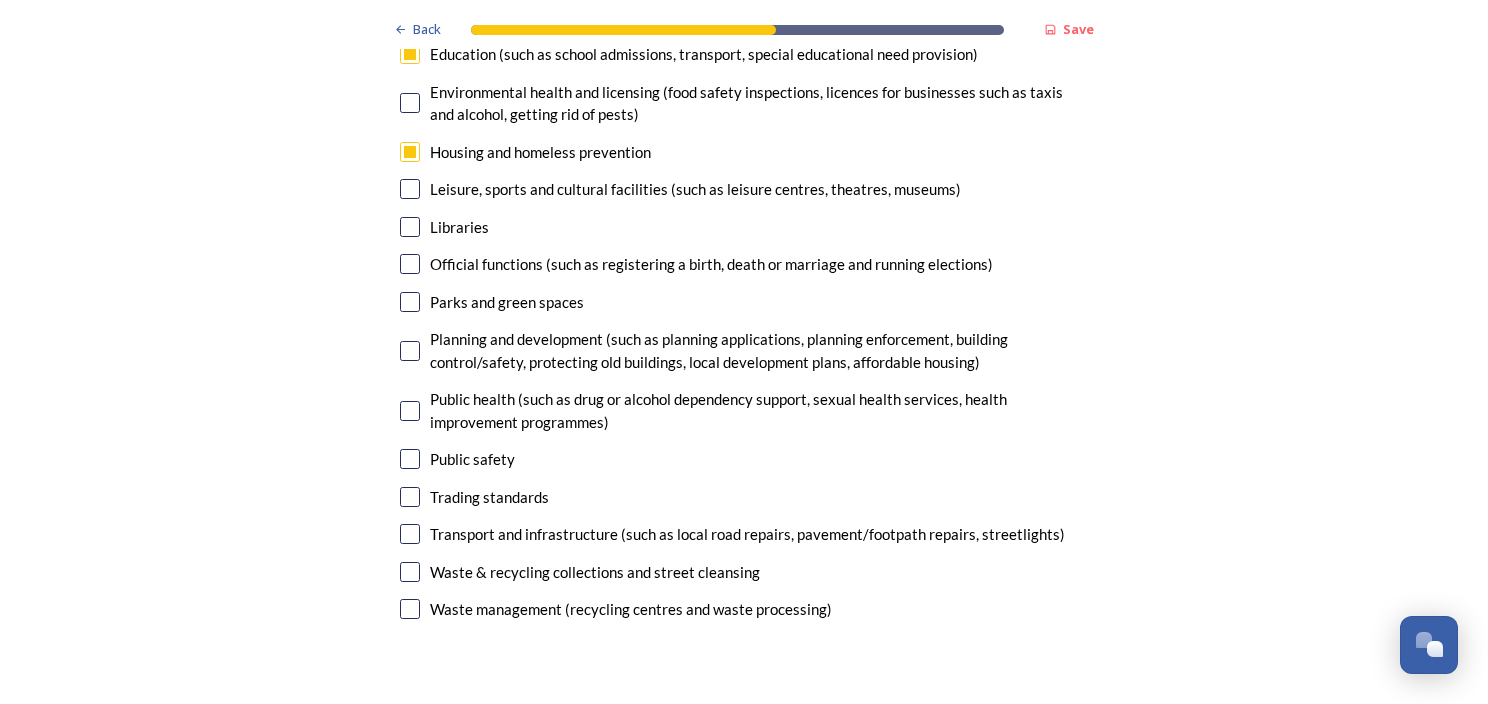 click at bounding box center (410, 534) 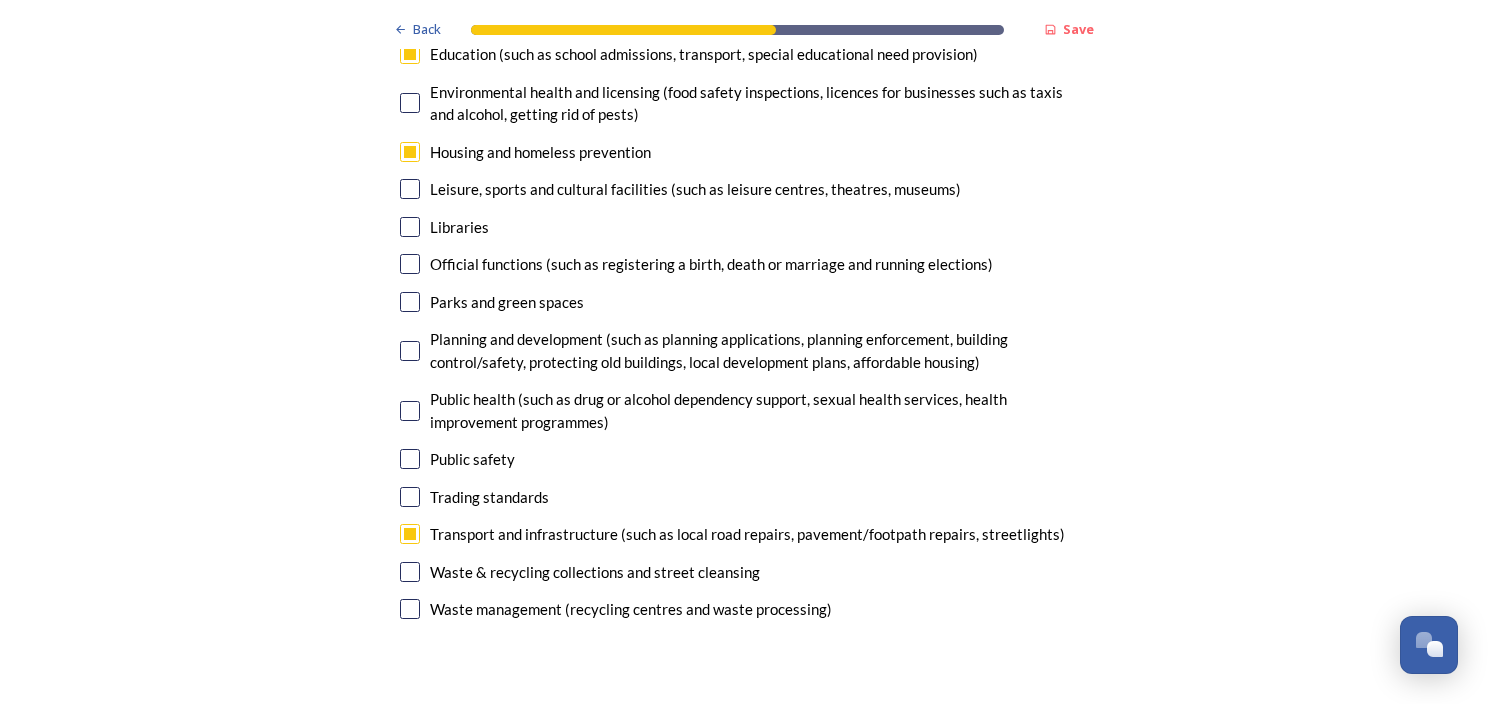 click at bounding box center [410, 609] 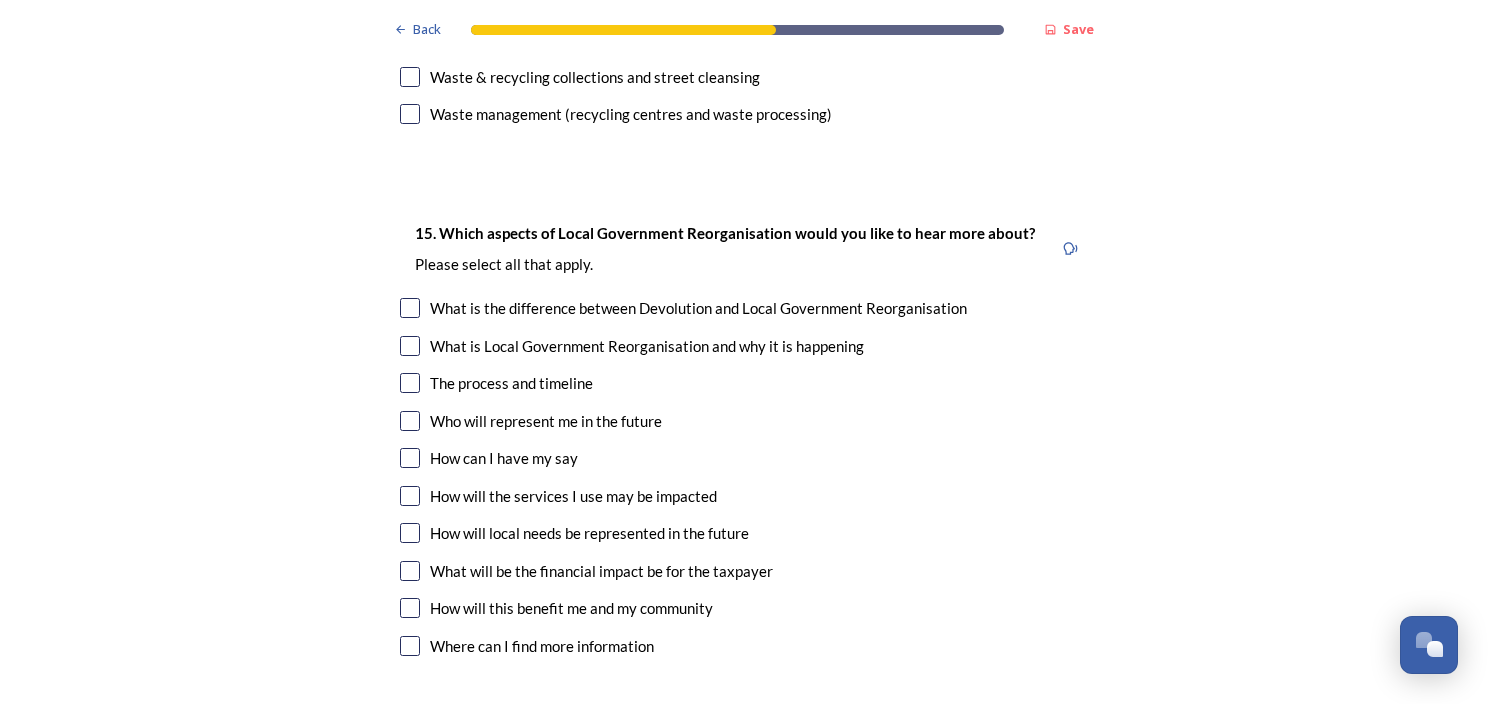 scroll, scrollTop: 5729, scrollLeft: 0, axis: vertical 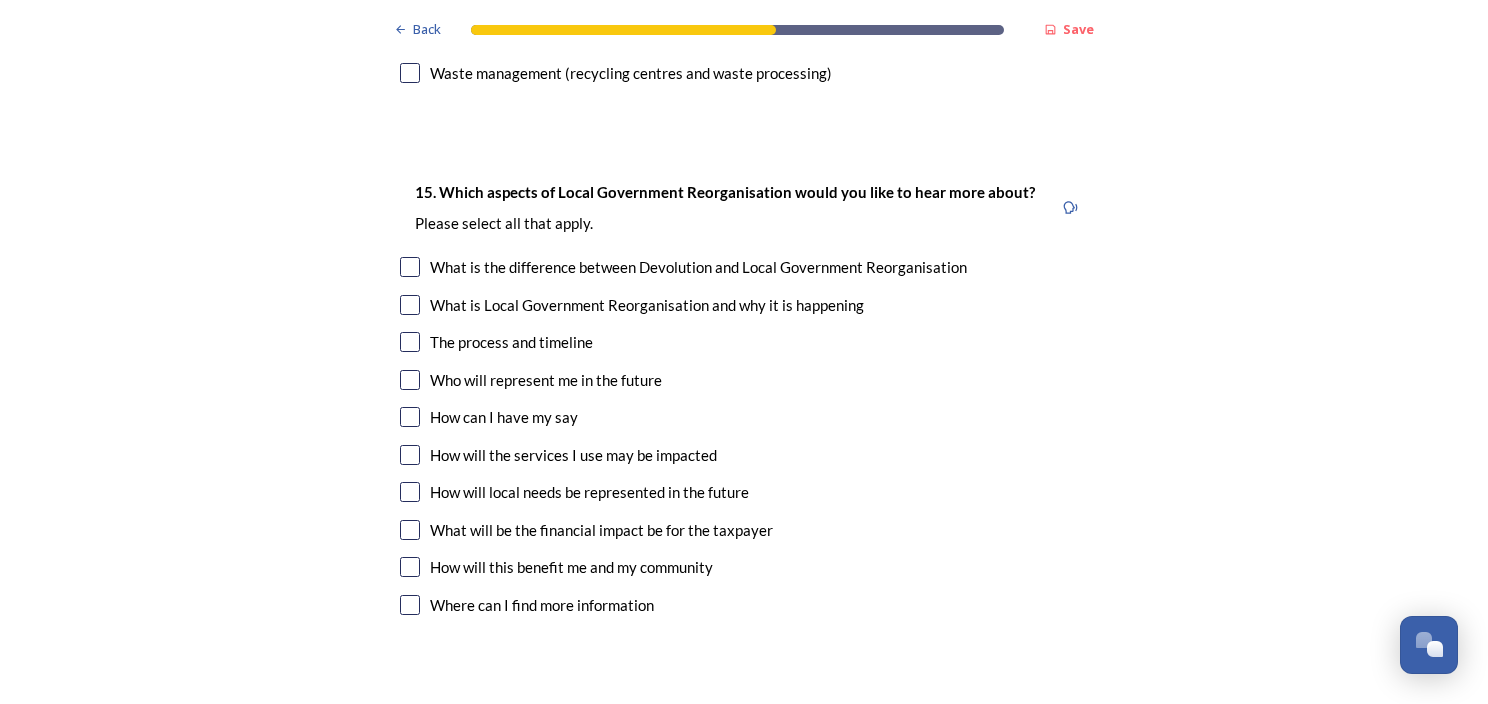 click at bounding box center [410, 455] 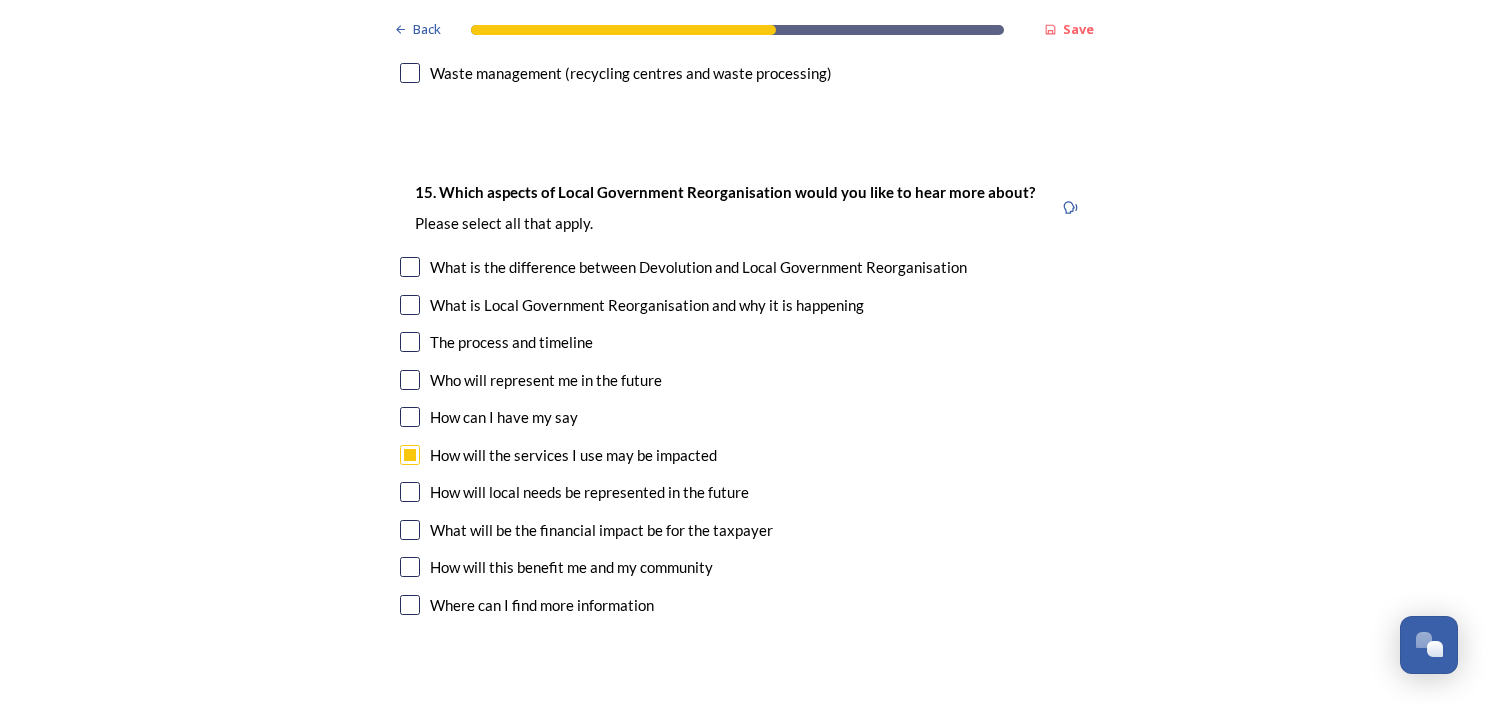click at bounding box center (410, 492) 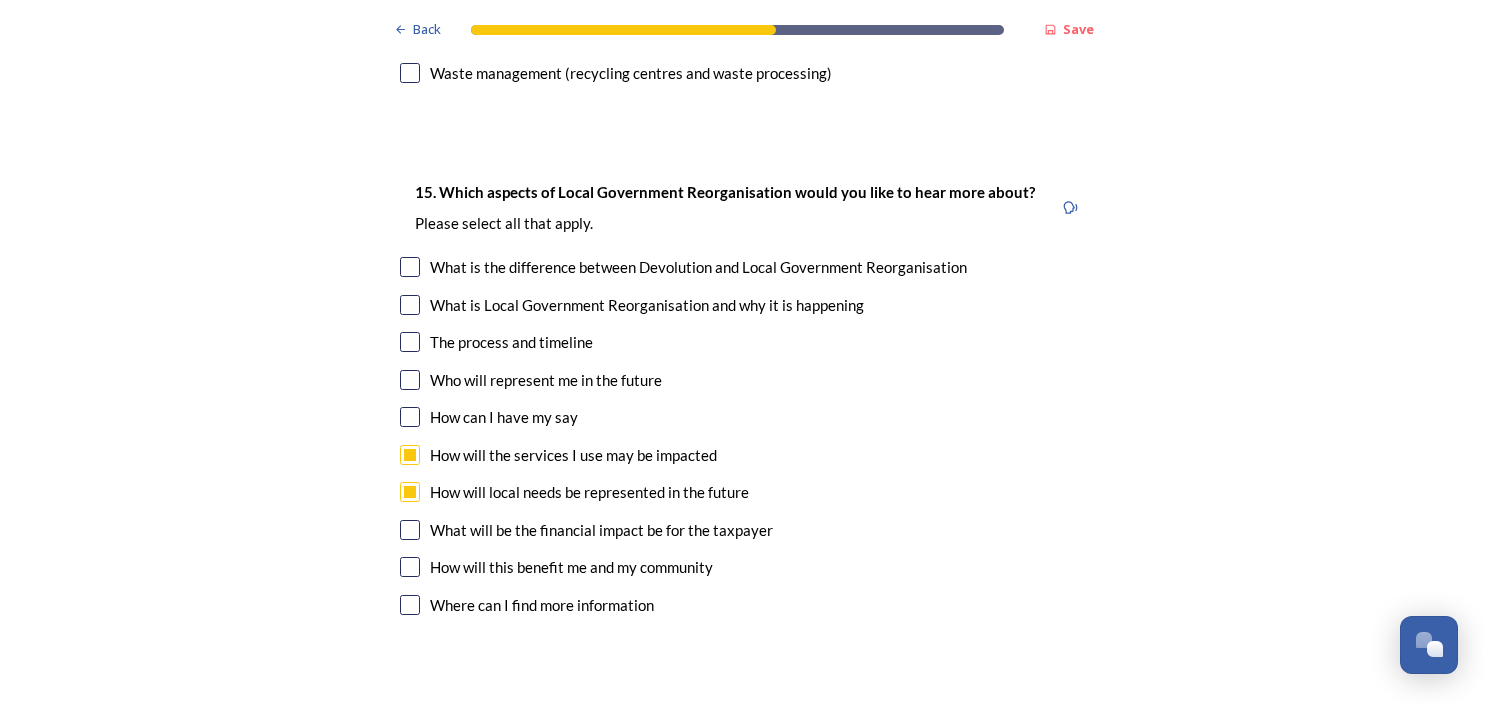 click at bounding box center [410, 530] 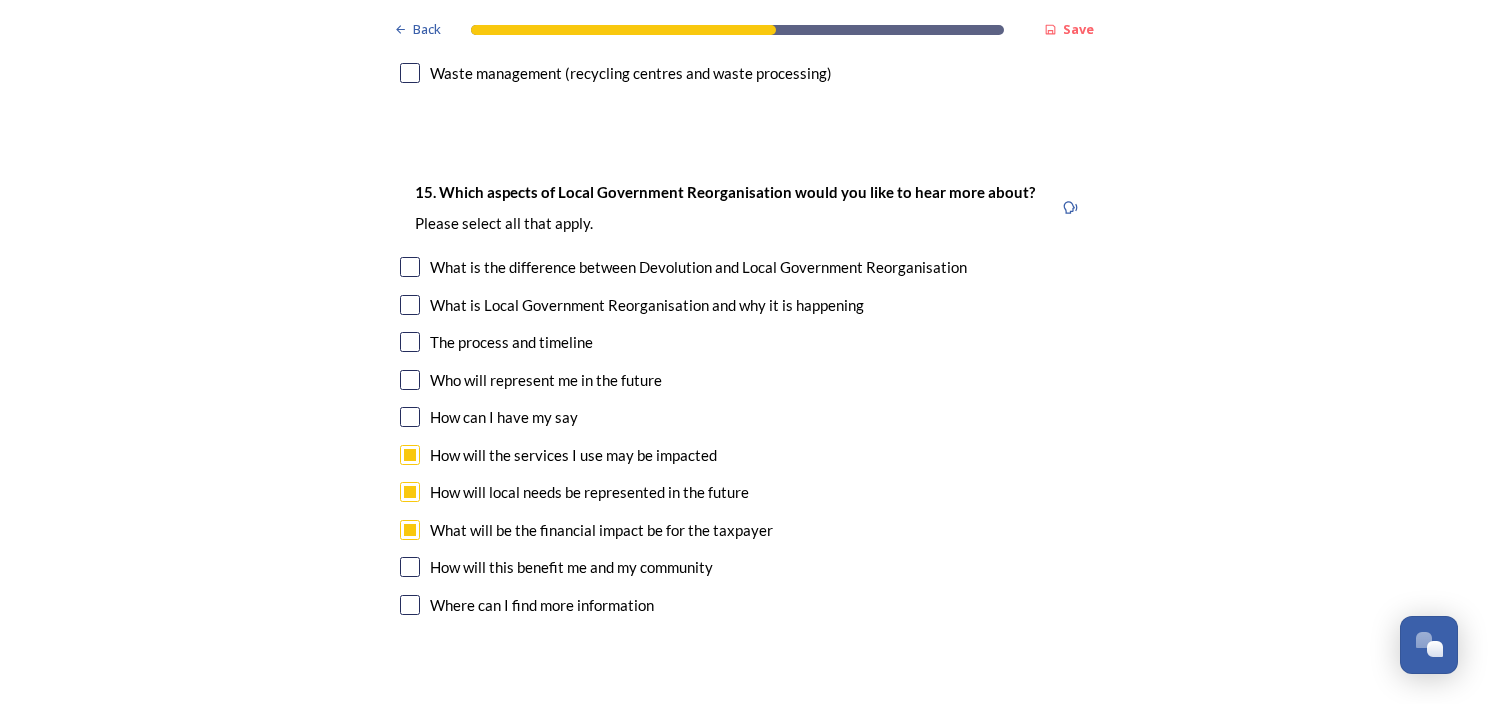 click at bounding box center [410, 567] 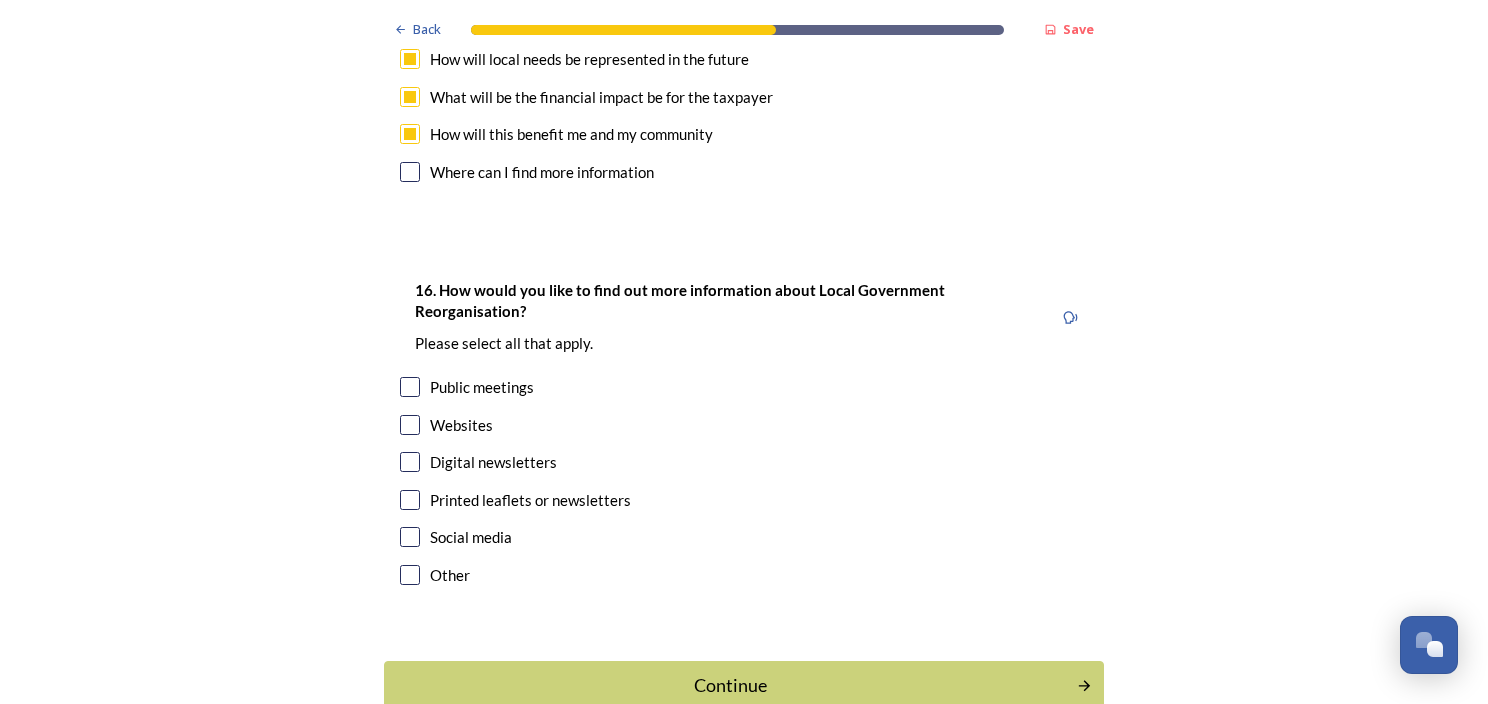 scroll, scrollTop: 6171, scrollLeft: 0, axis: vertical 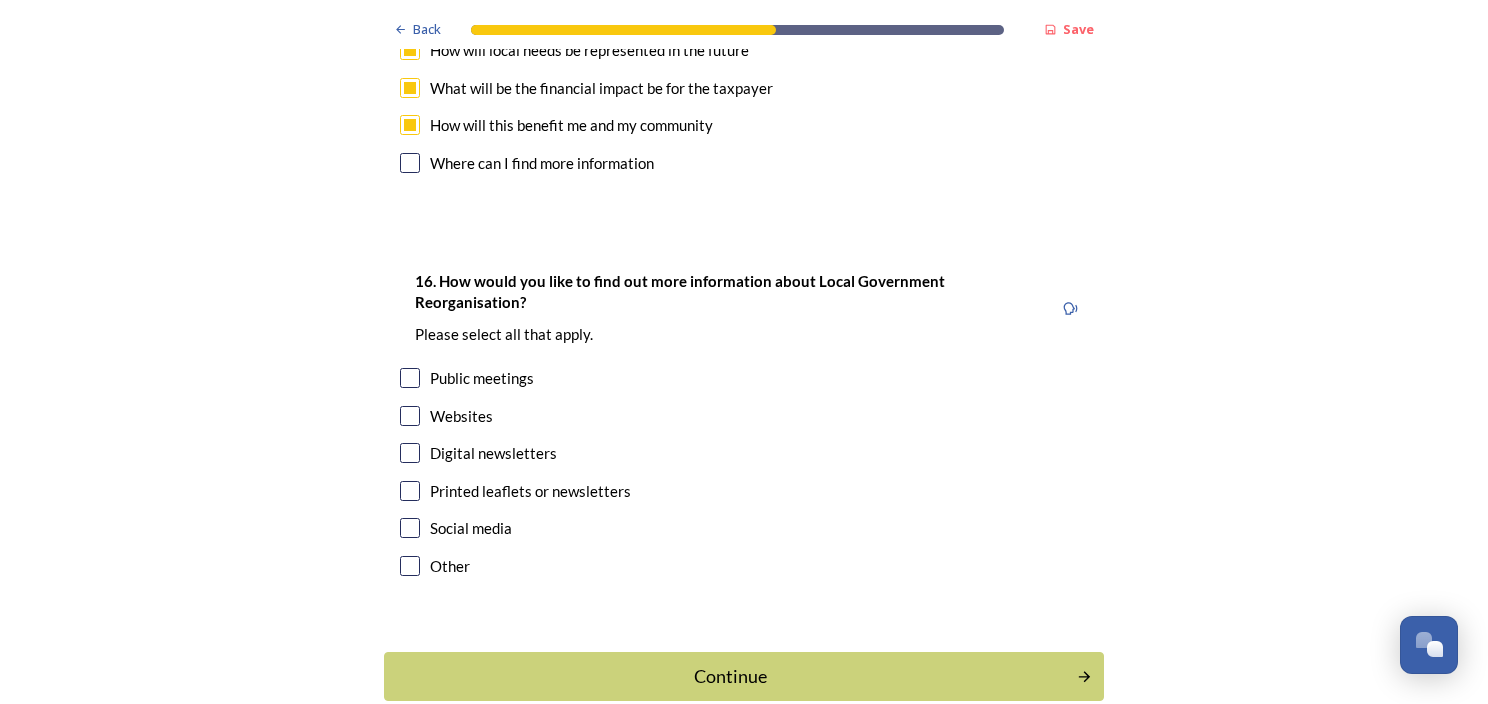 click at bounding box center (410, 528) 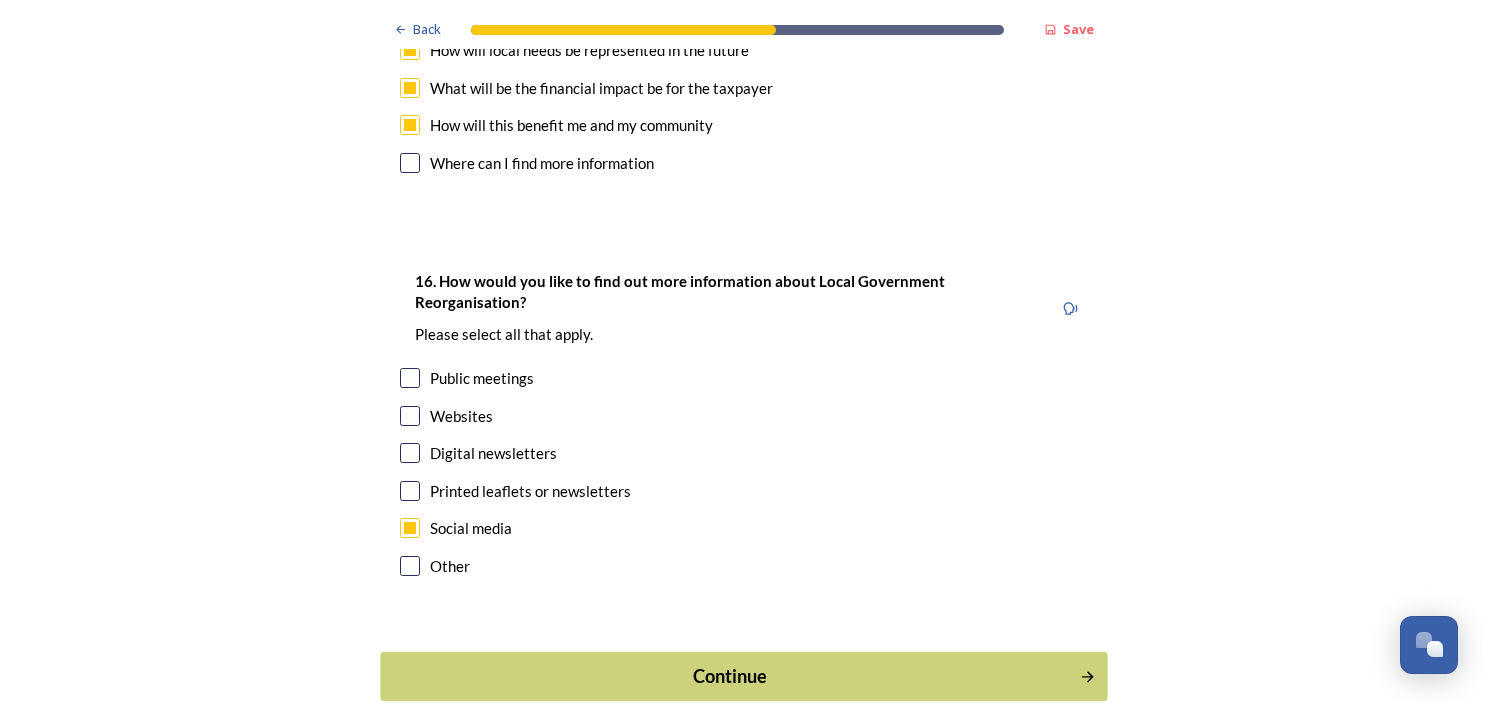 click on "Continue" at bounding box center (730, 676) 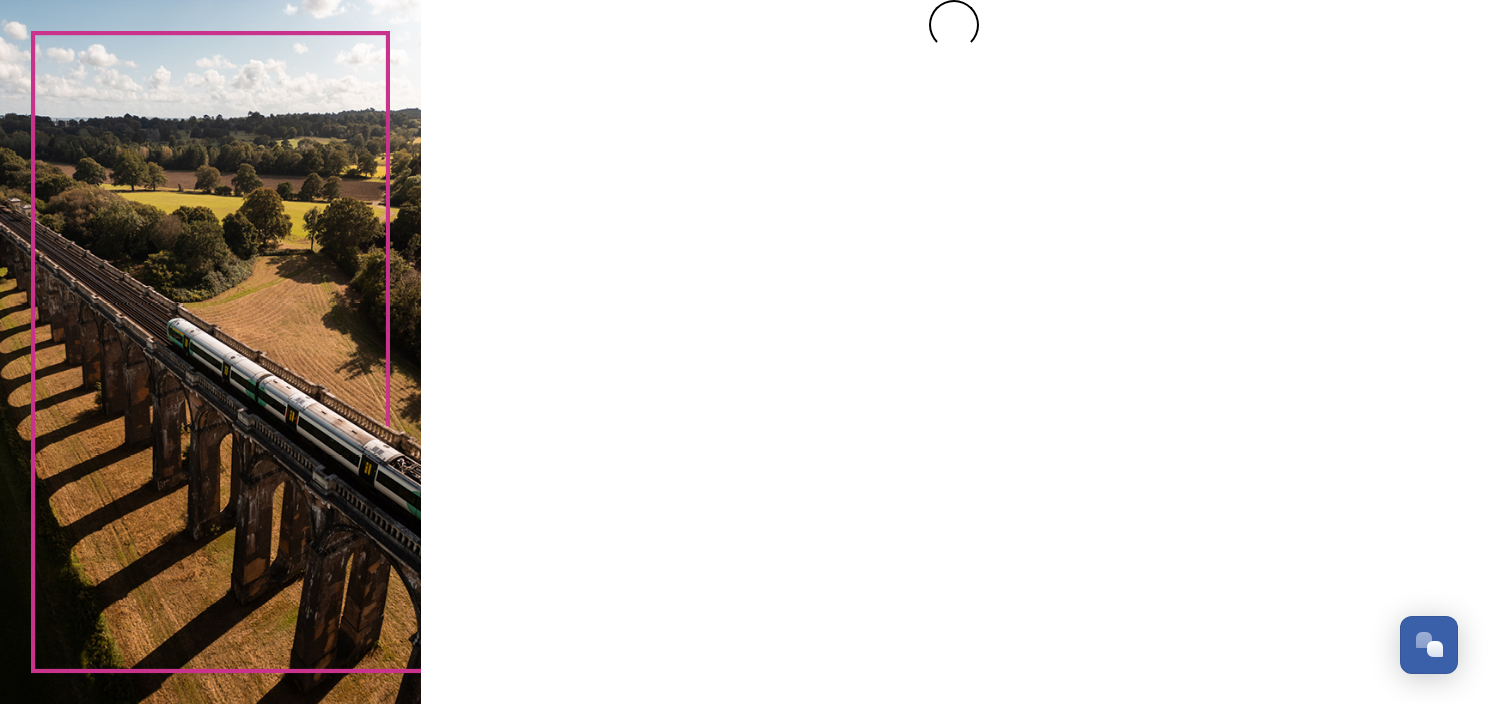 scroll, scrollTop: 0, scrollLeft: 0, axis: both 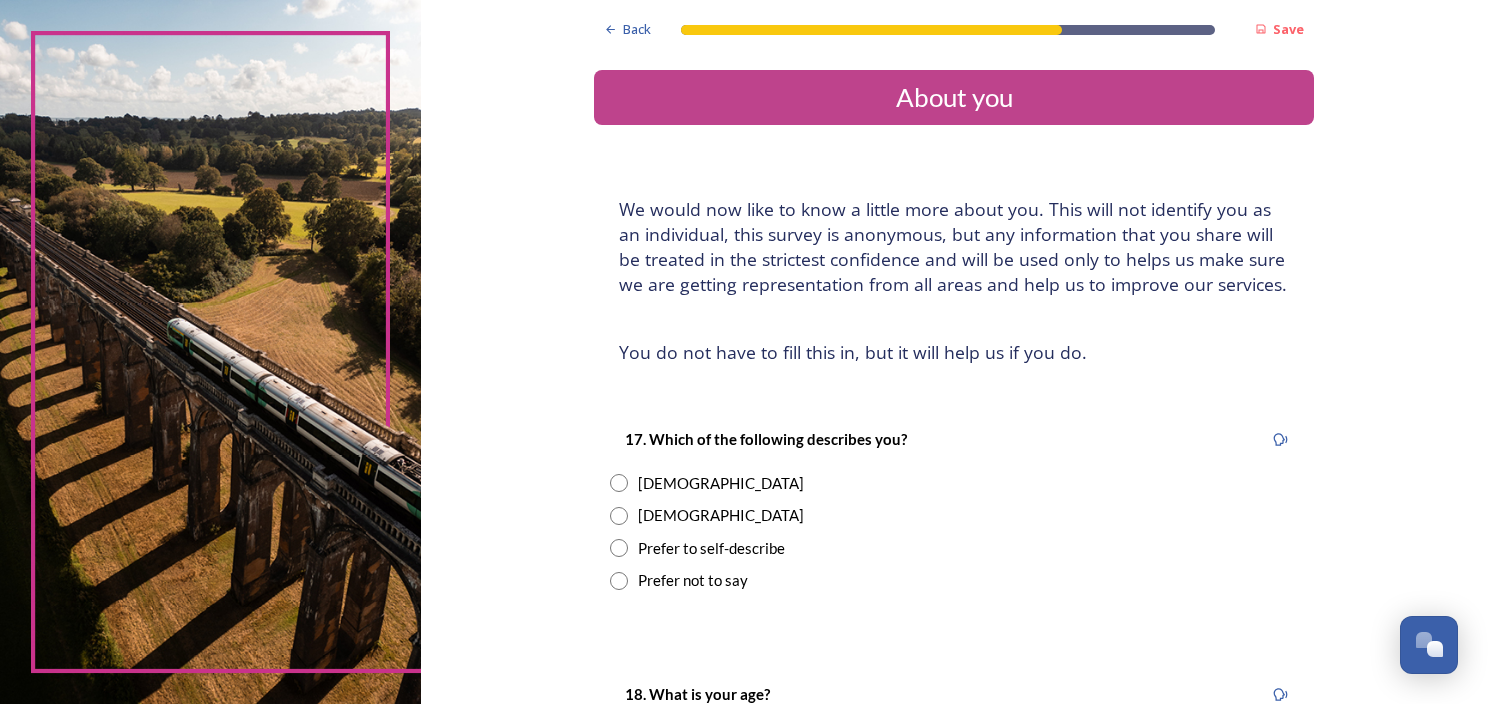 click on "[DEMOGRAPHIC_DATA]" at bounding box center (721, 483) 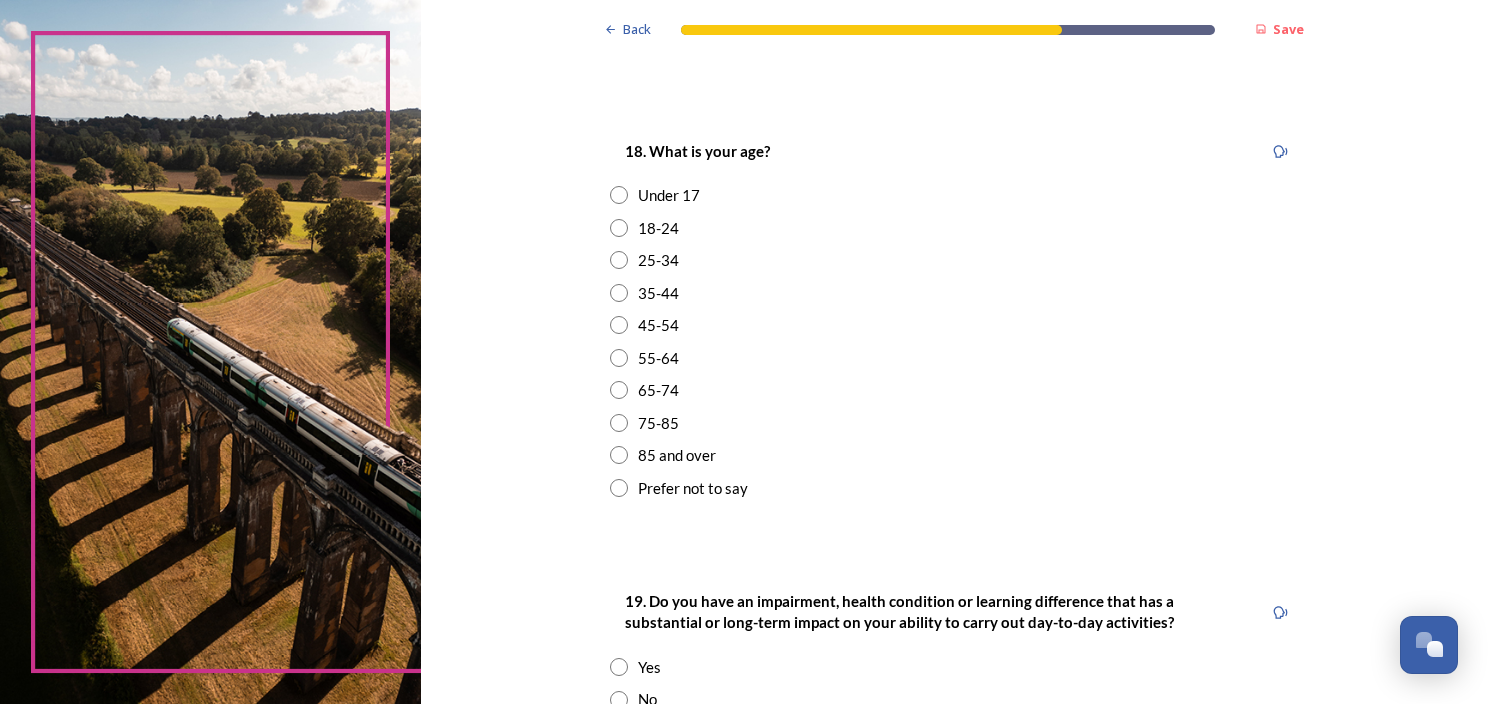 scroll, scrollTop: 576, scrollLeft: 0, axis: vertical 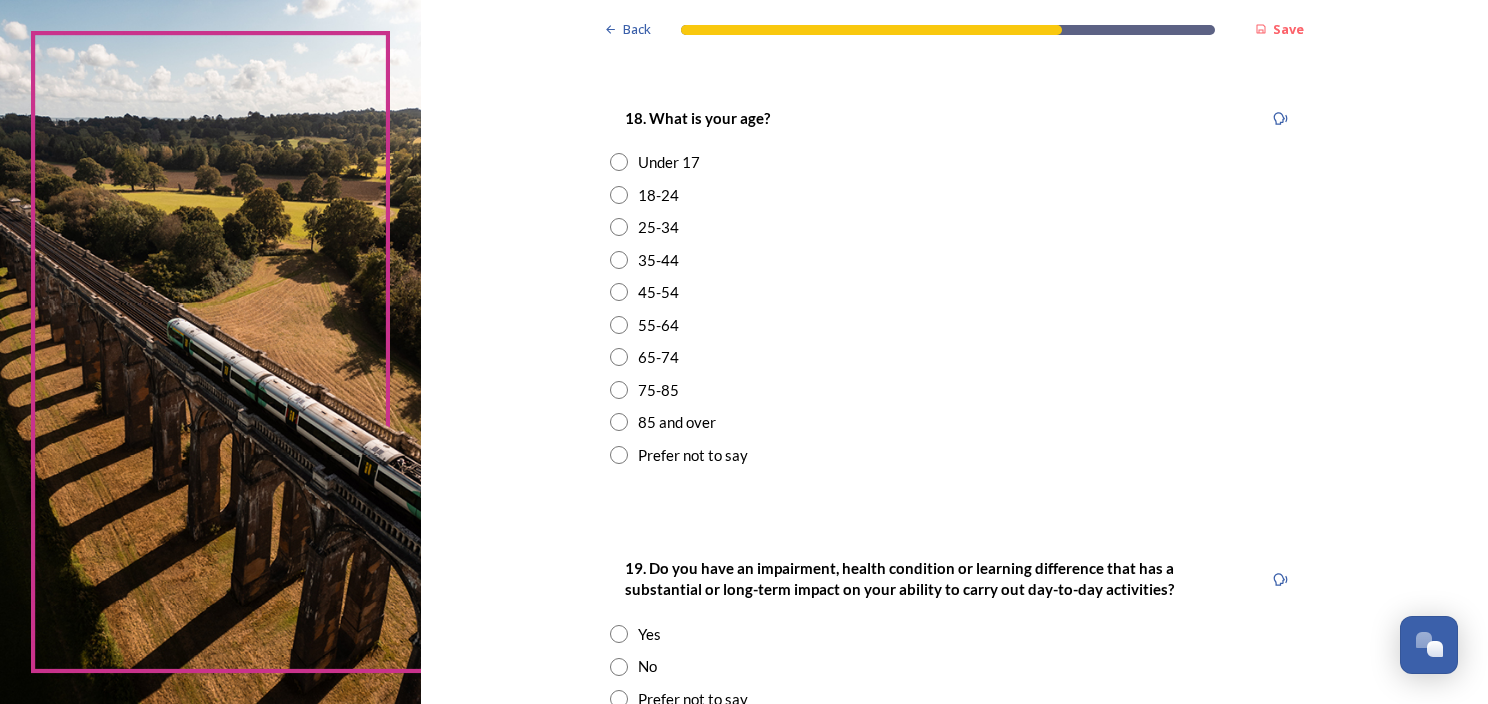 click on "45-54" at bounding box center [954, 292] 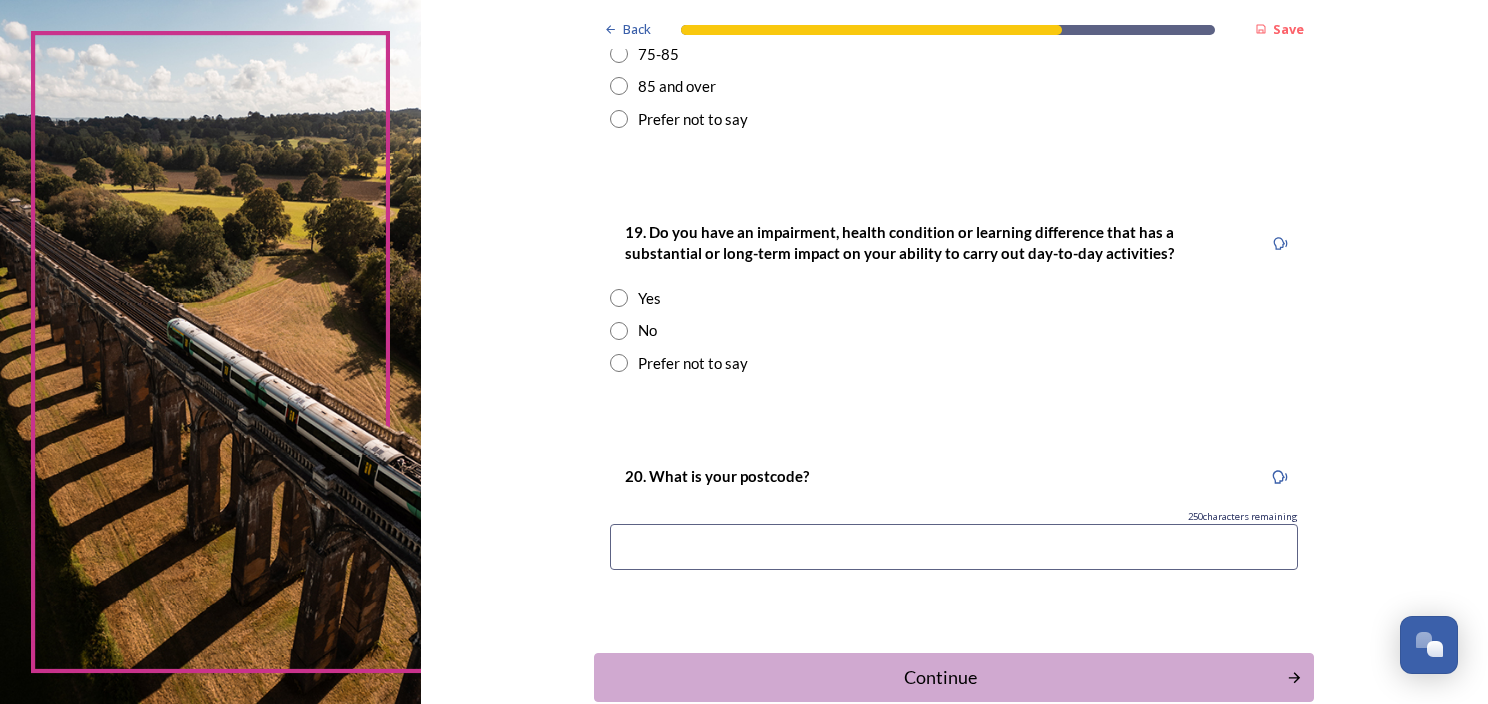 scroll, scrollTop: 916, scrollLeft: 0, axis: vertical 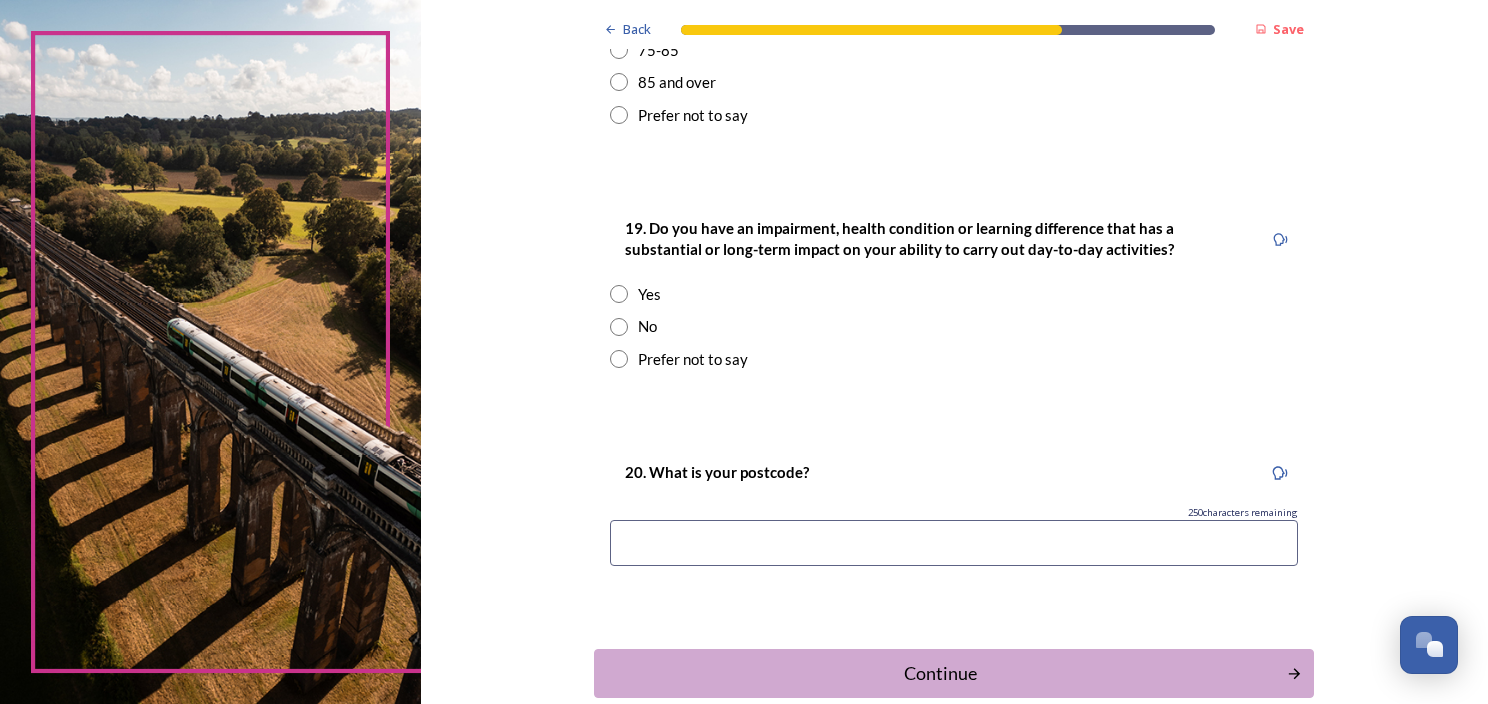 click at bounding box center [619, 294] 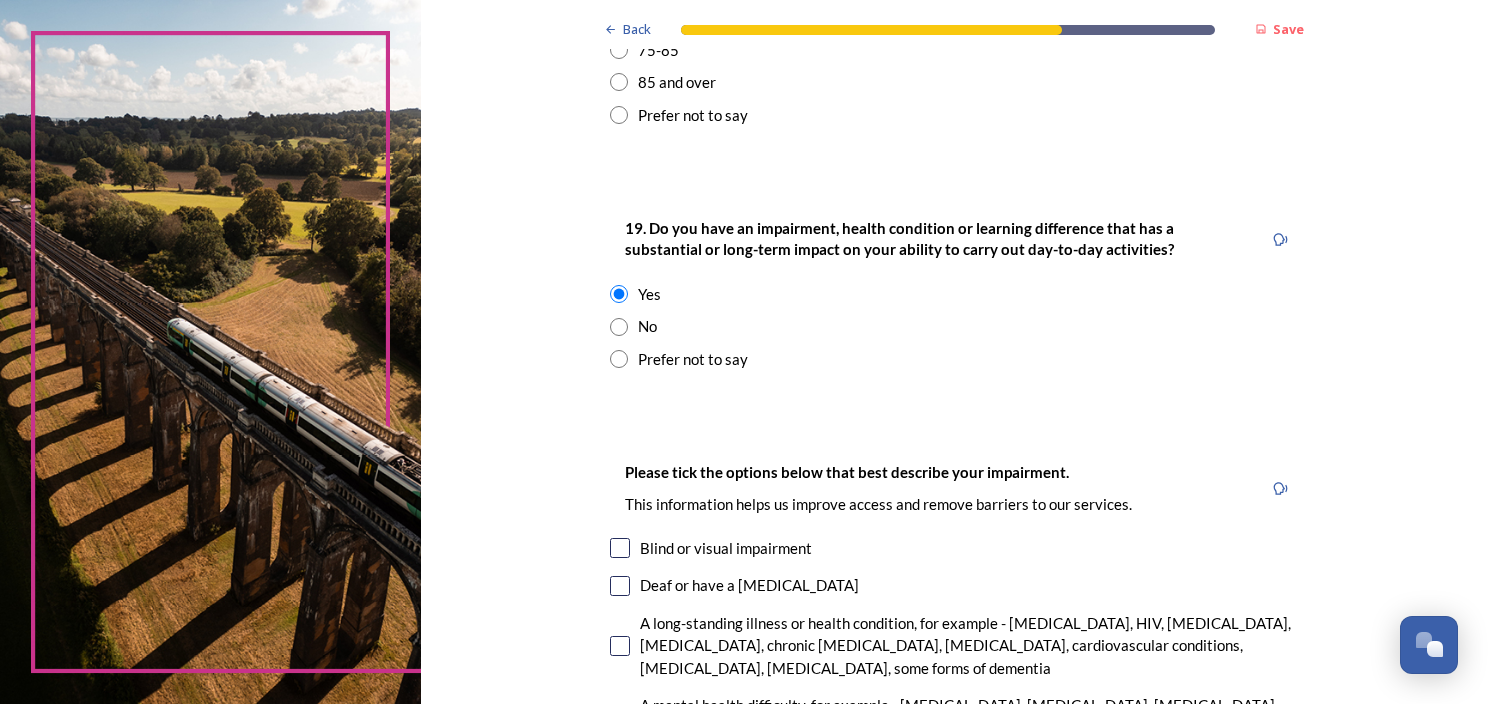 click at bounding box center [619, 294] 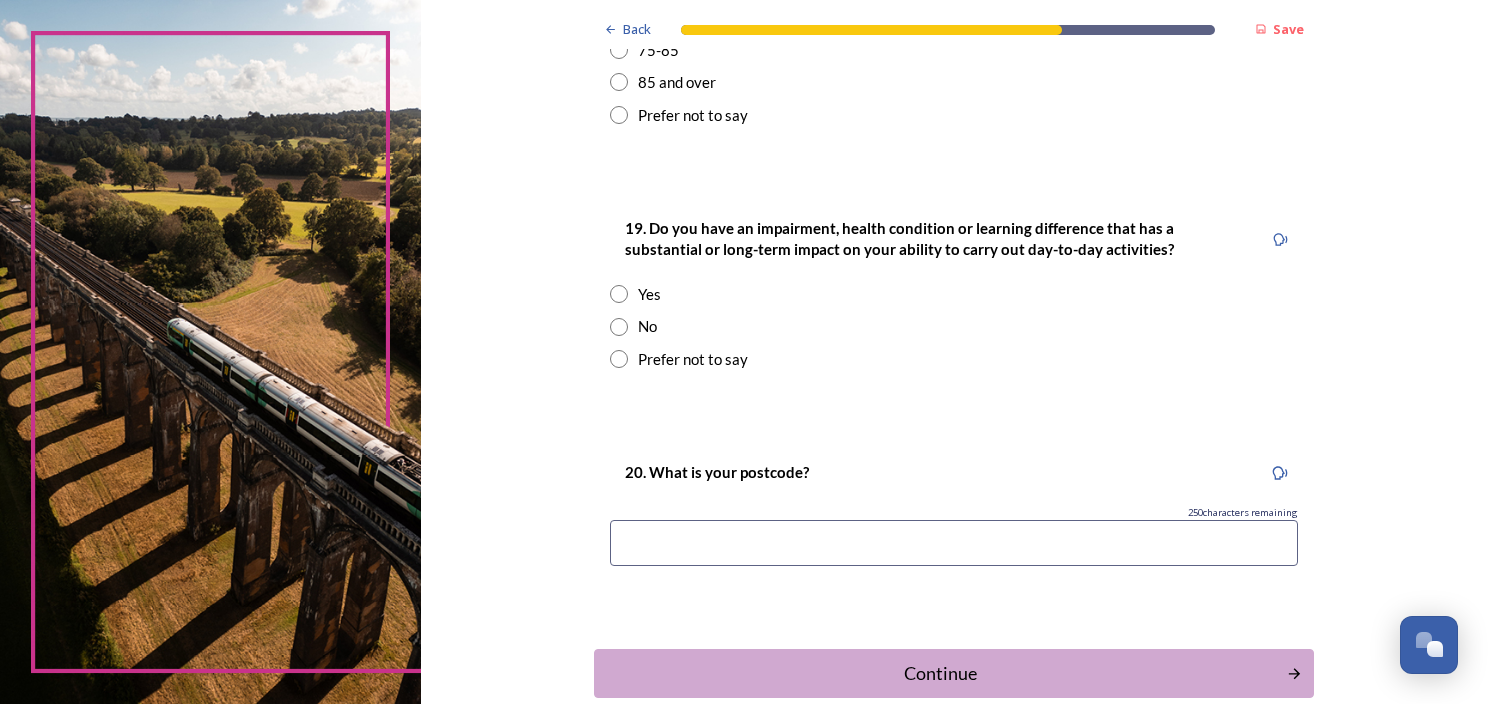 click at bounding box center (619, 294) 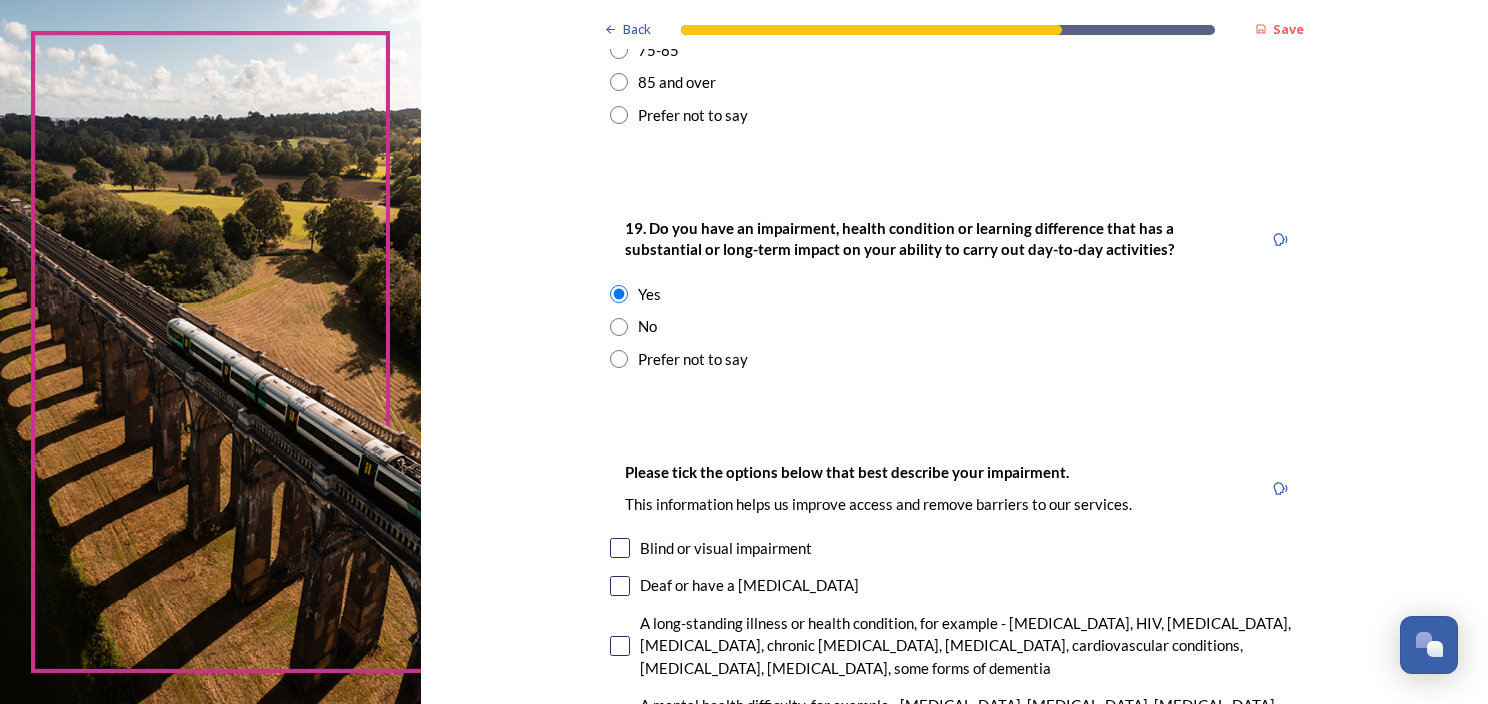 click on "A long-standing illness or health condition, for example - [MEDICAL_DATA], HIV, [MEDICAL_DATA], [MEDICAL_DATA], chronic [MEDICAL_DATA], [MEDICAL_DATA], cardiovascular conditions, [MEDICAL_DATA], [MEDICAL_DATA], some forms of dementia" at bounding box center [969, 646] 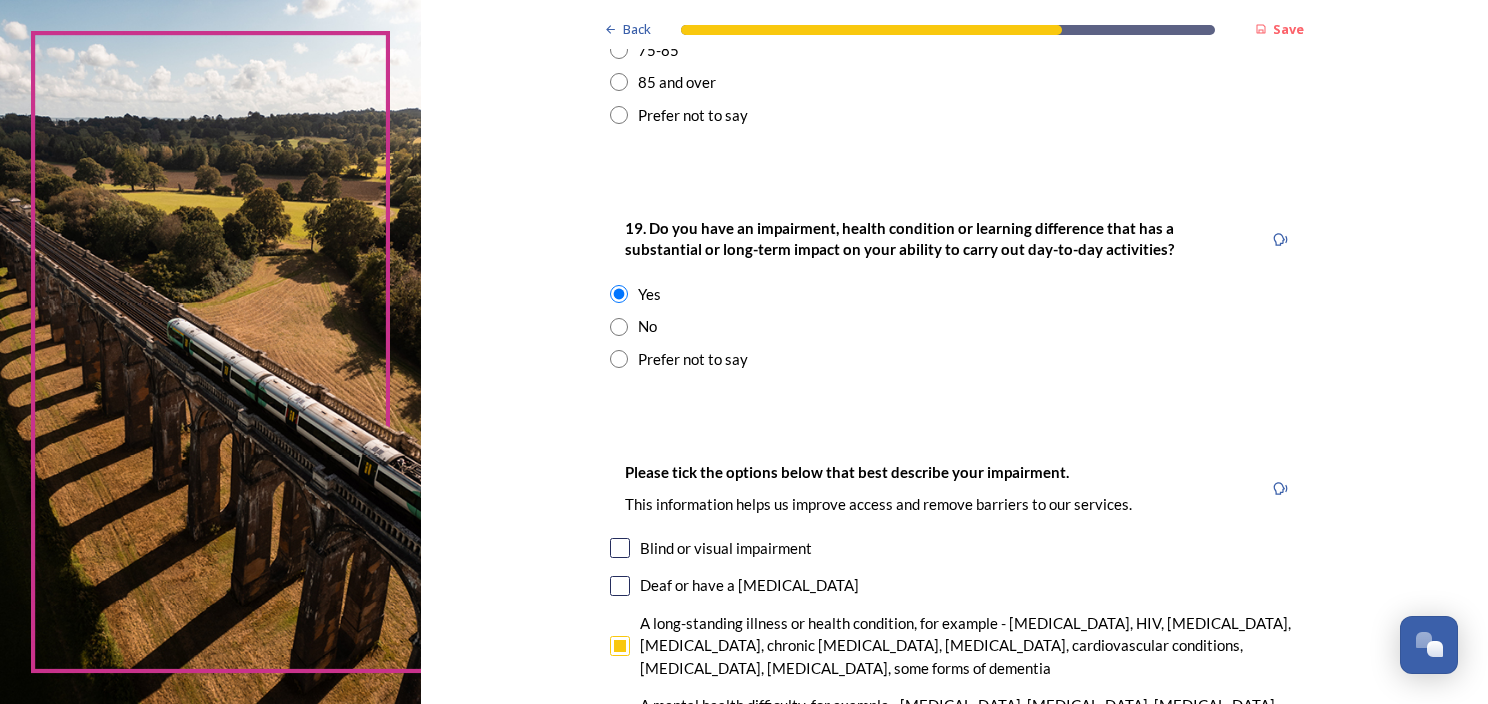 checkbox on "true" 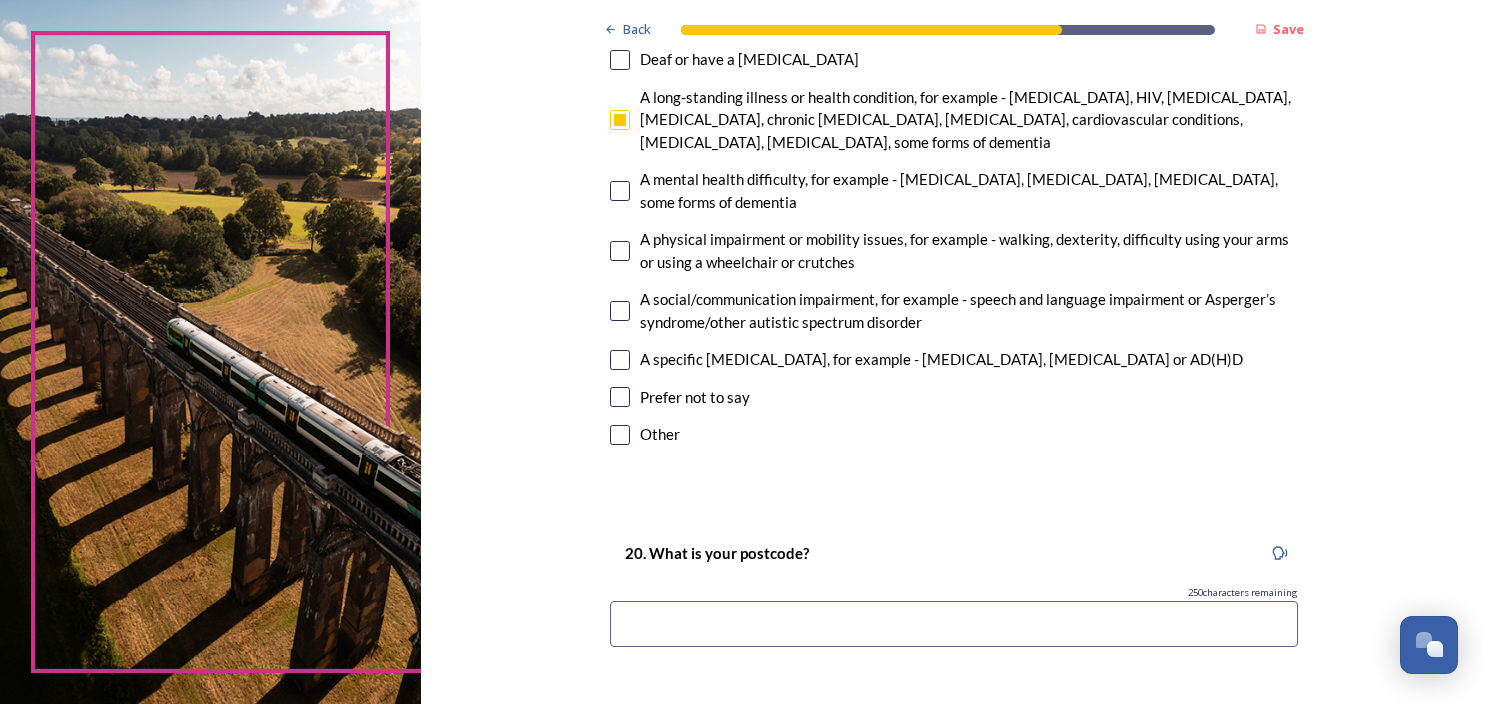 scroll, scrollTop: 1365, scrollLeft: 0, axis: vertical 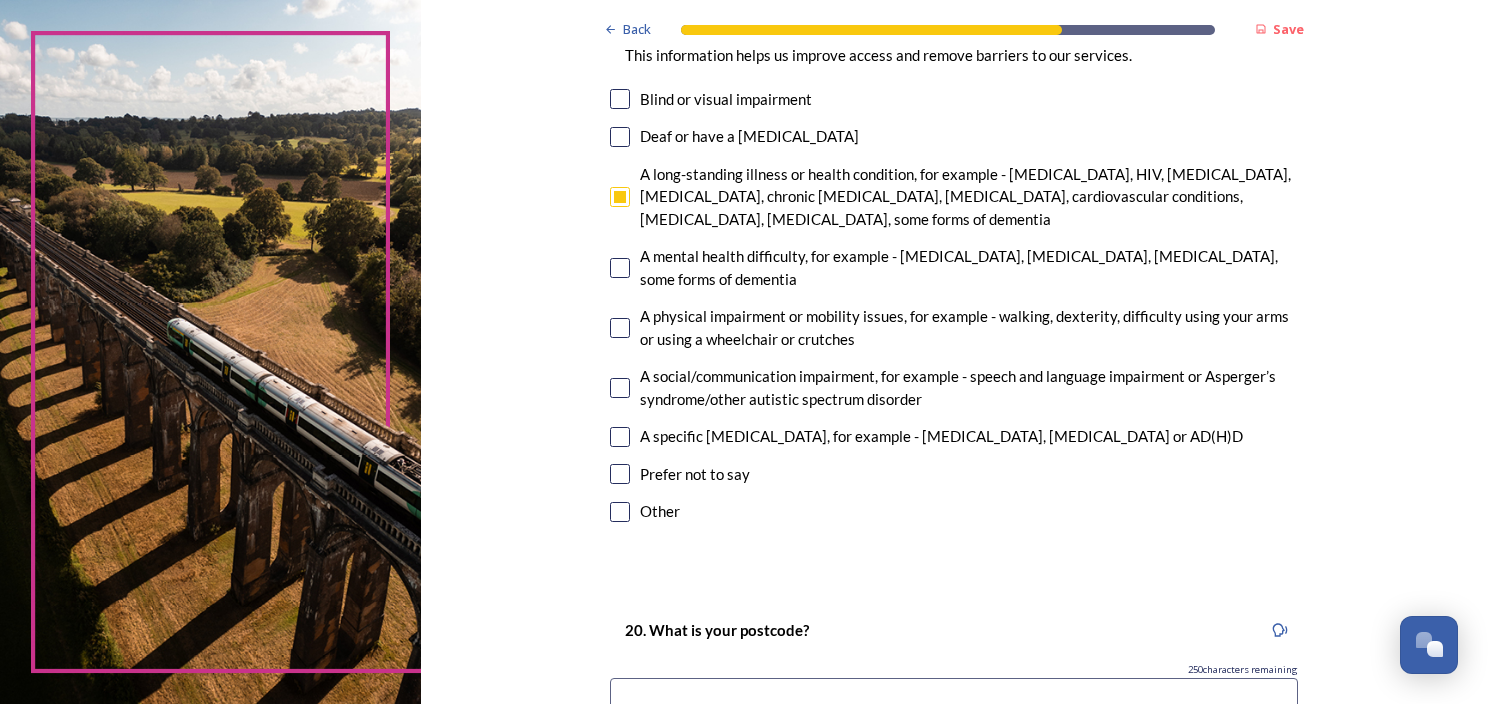 click at bounding box center (620, 388) 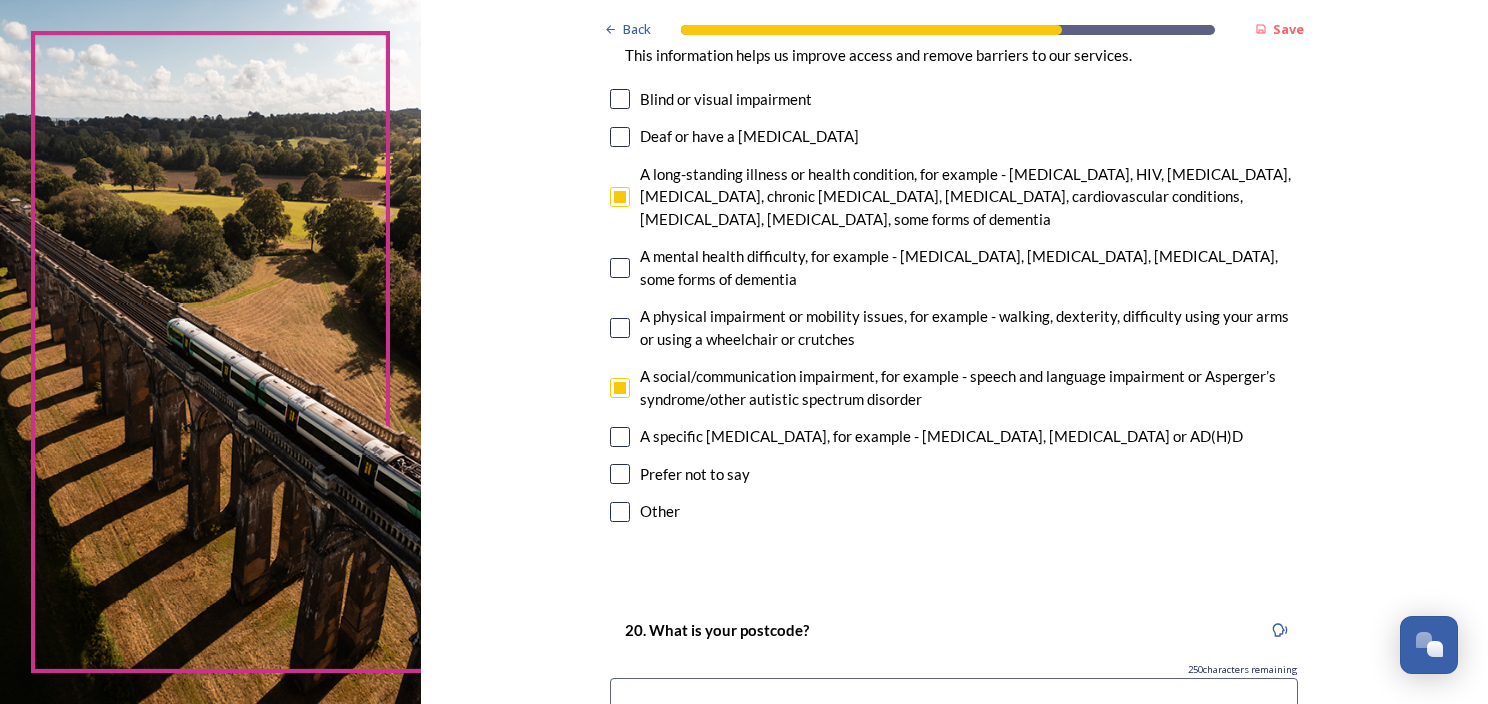 click at bounding box center [620, 437] 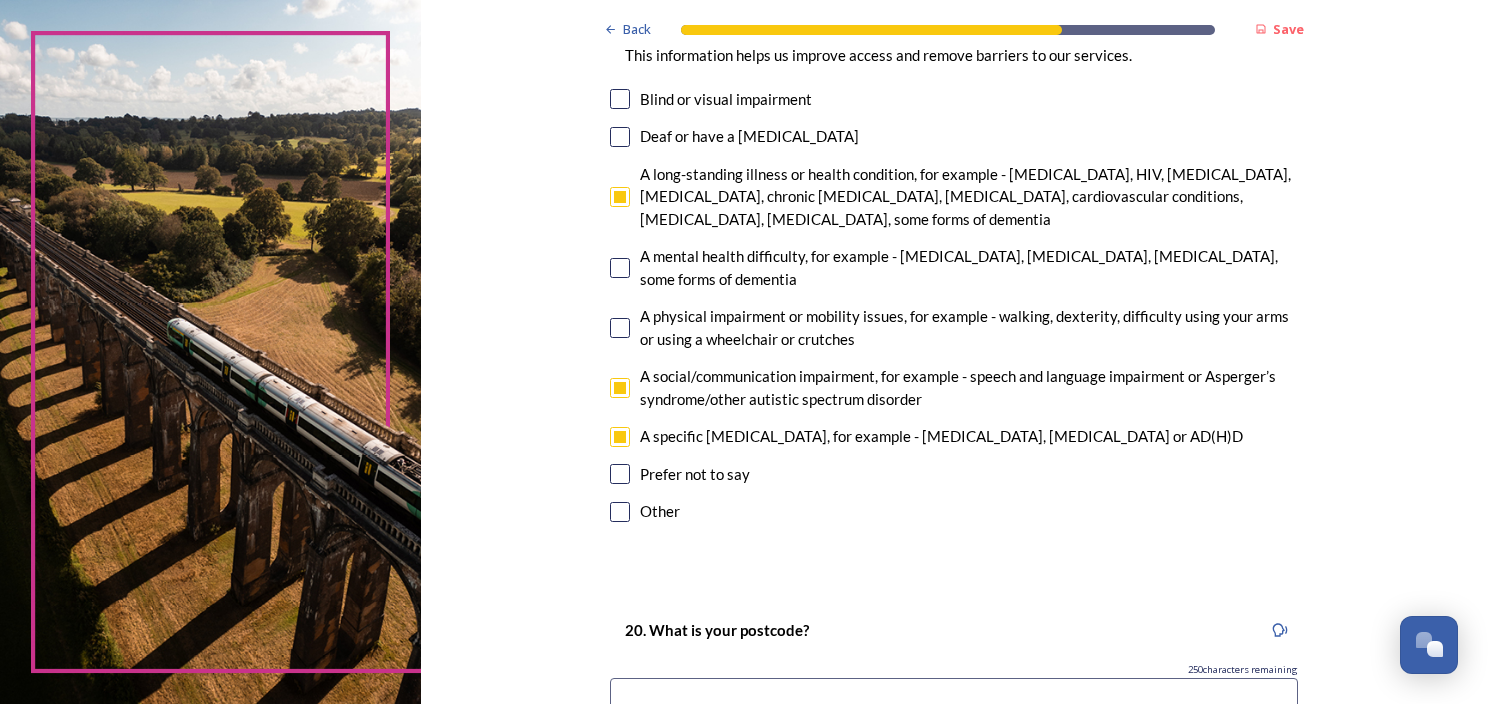 click at bounding box center (620, 268) 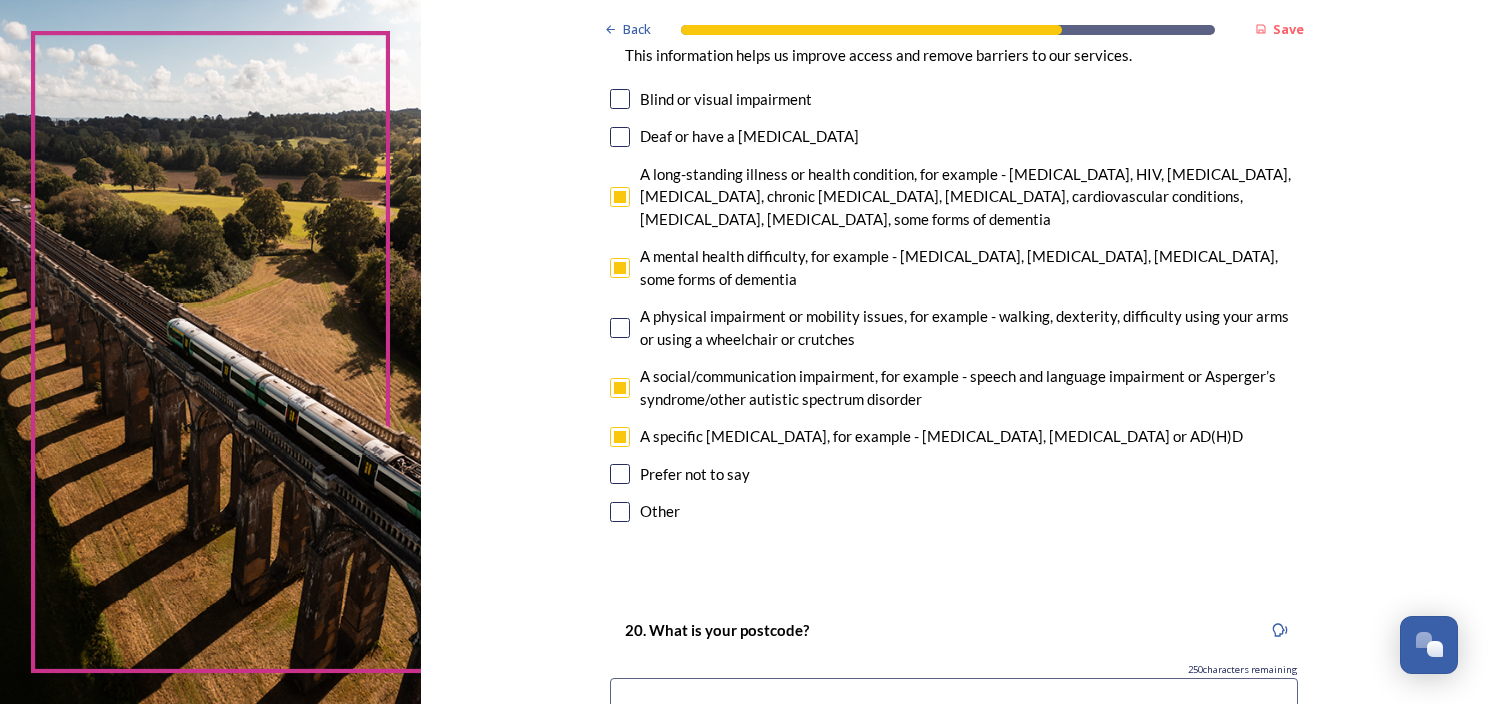 click at bounding box center (620, 268) 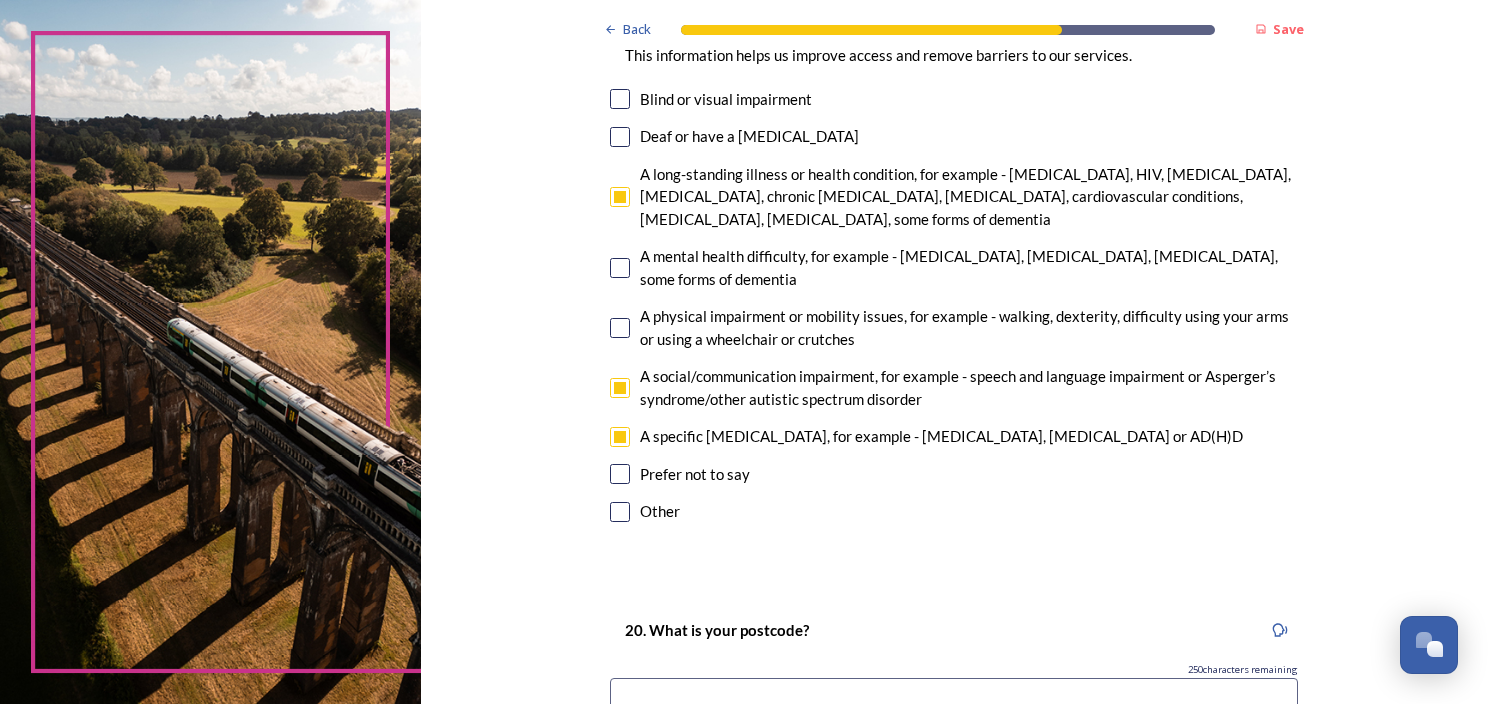 click at bounding box center [620, 268] 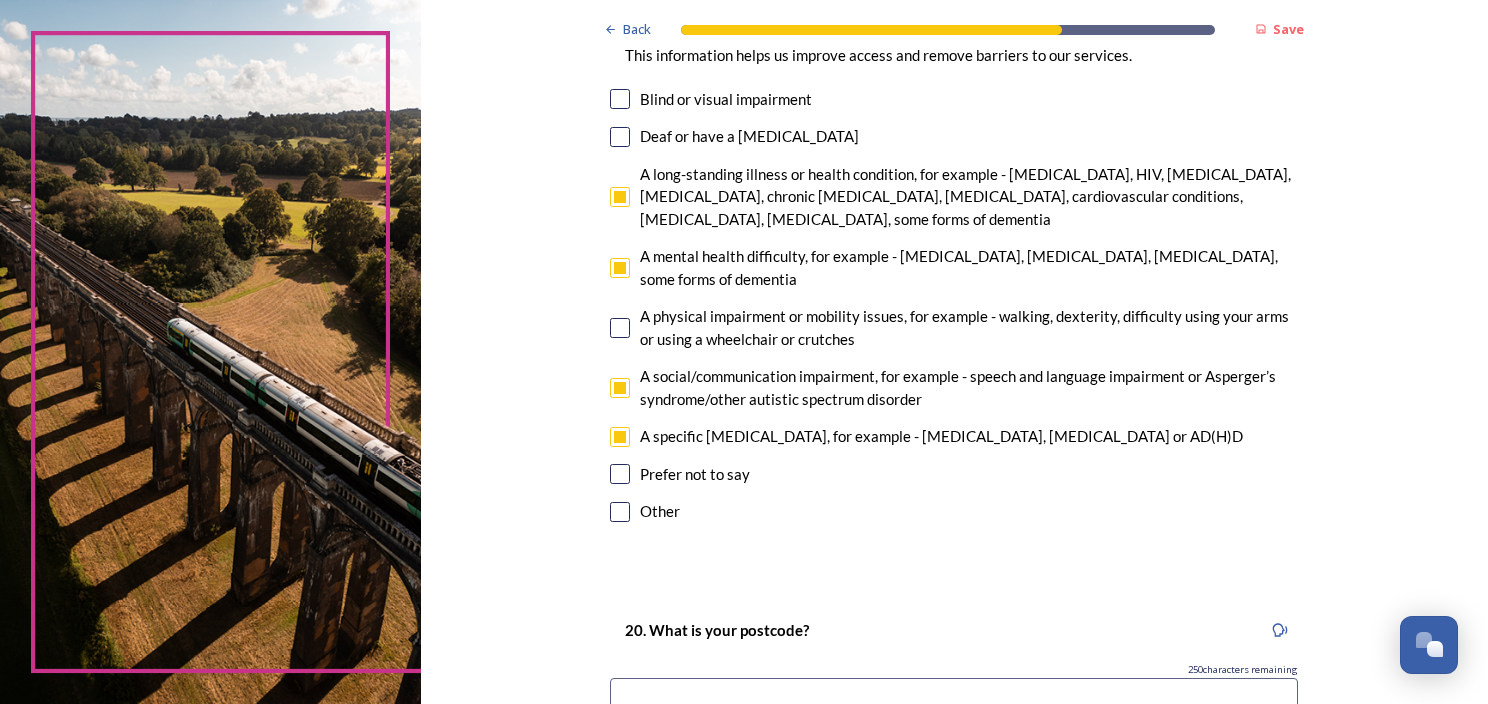 click at bounding box center [620, 328] 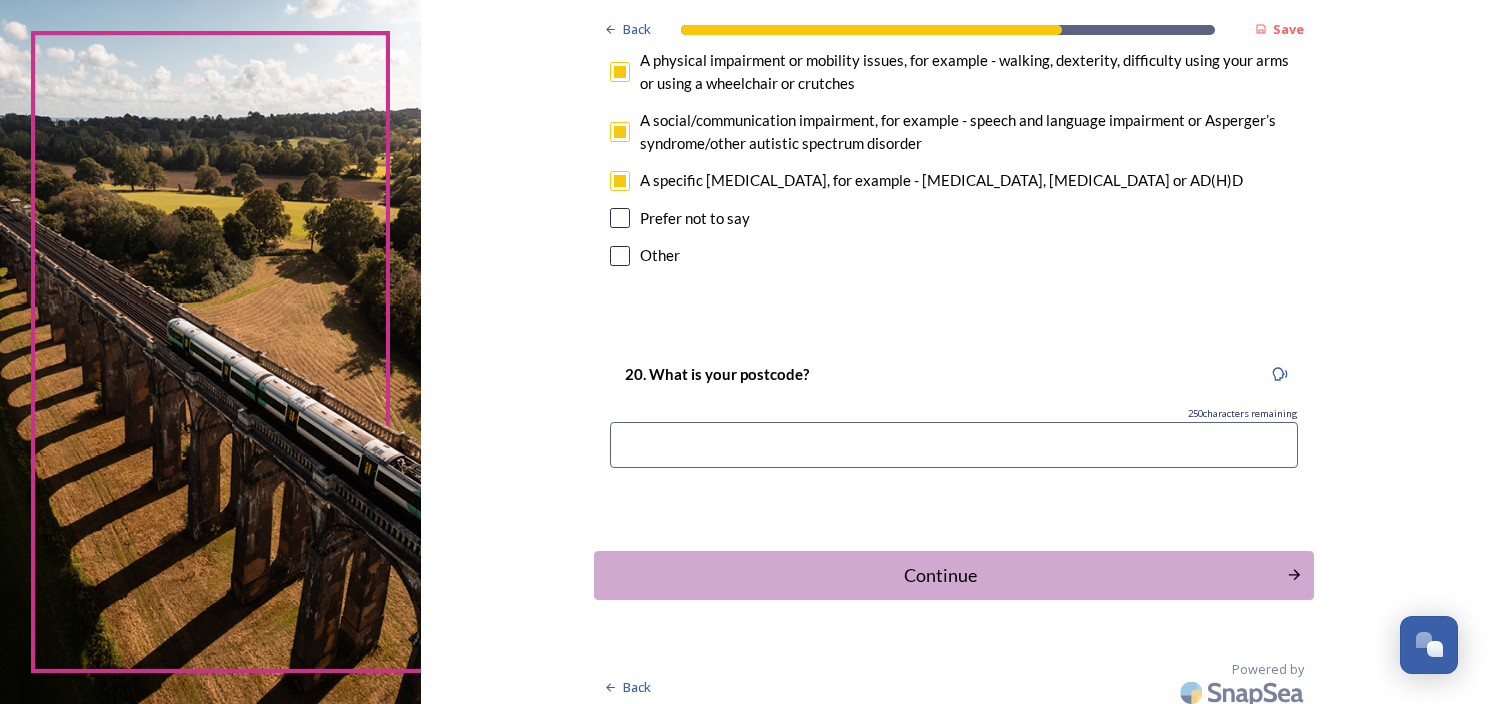 scroll, scrollTop: 1632, scrollLeft: 0, axis: vertical 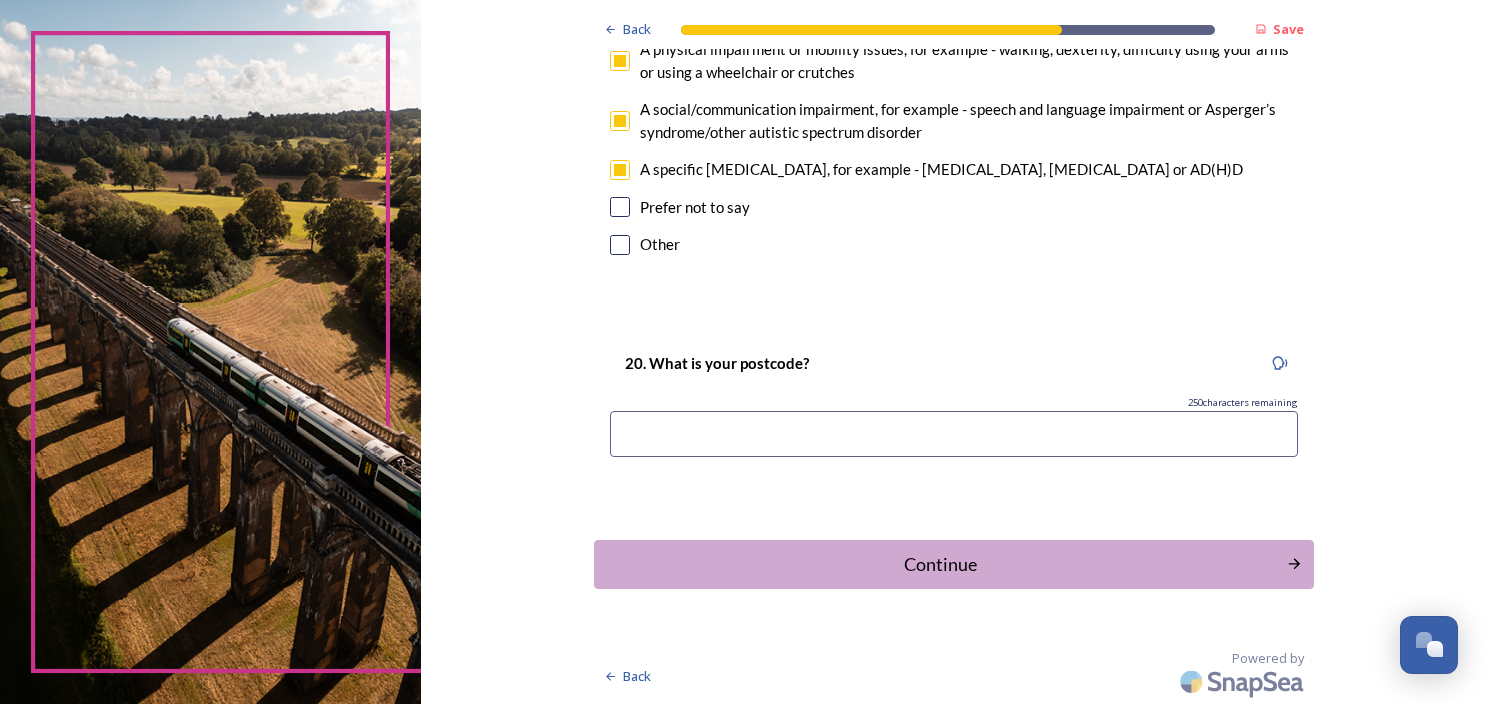 click at bounding box center (954, 434) 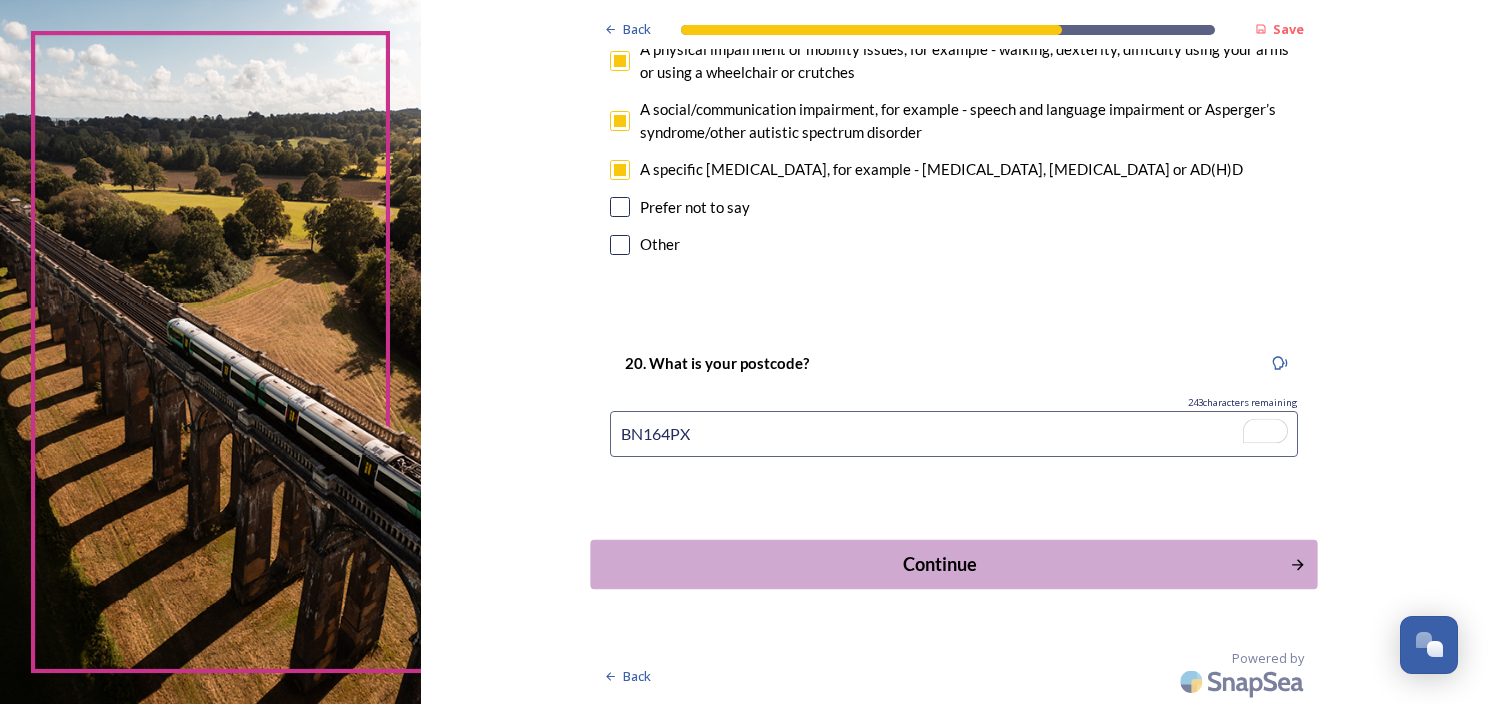 type on "BN164PX" 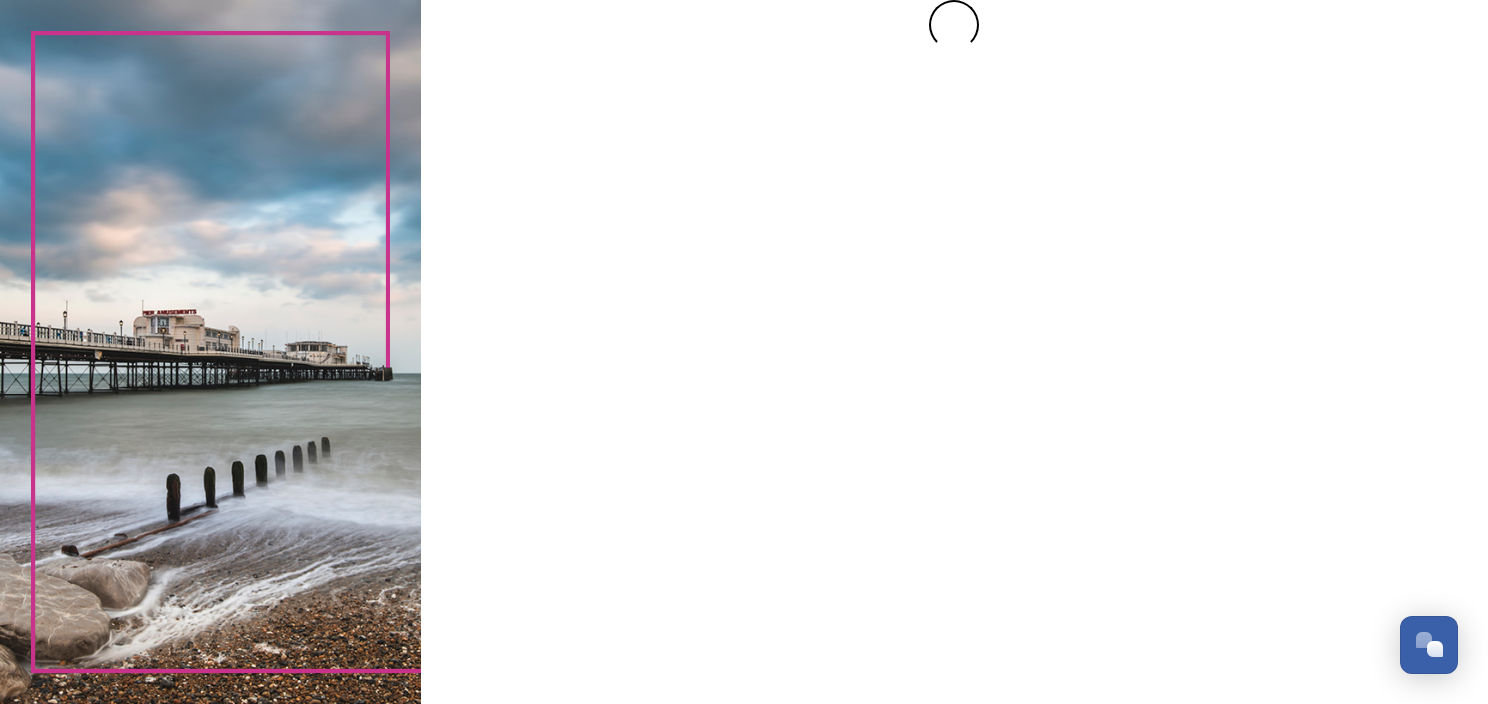 scroll, scrollTop: 0, scrollLeft: 0, axis: both 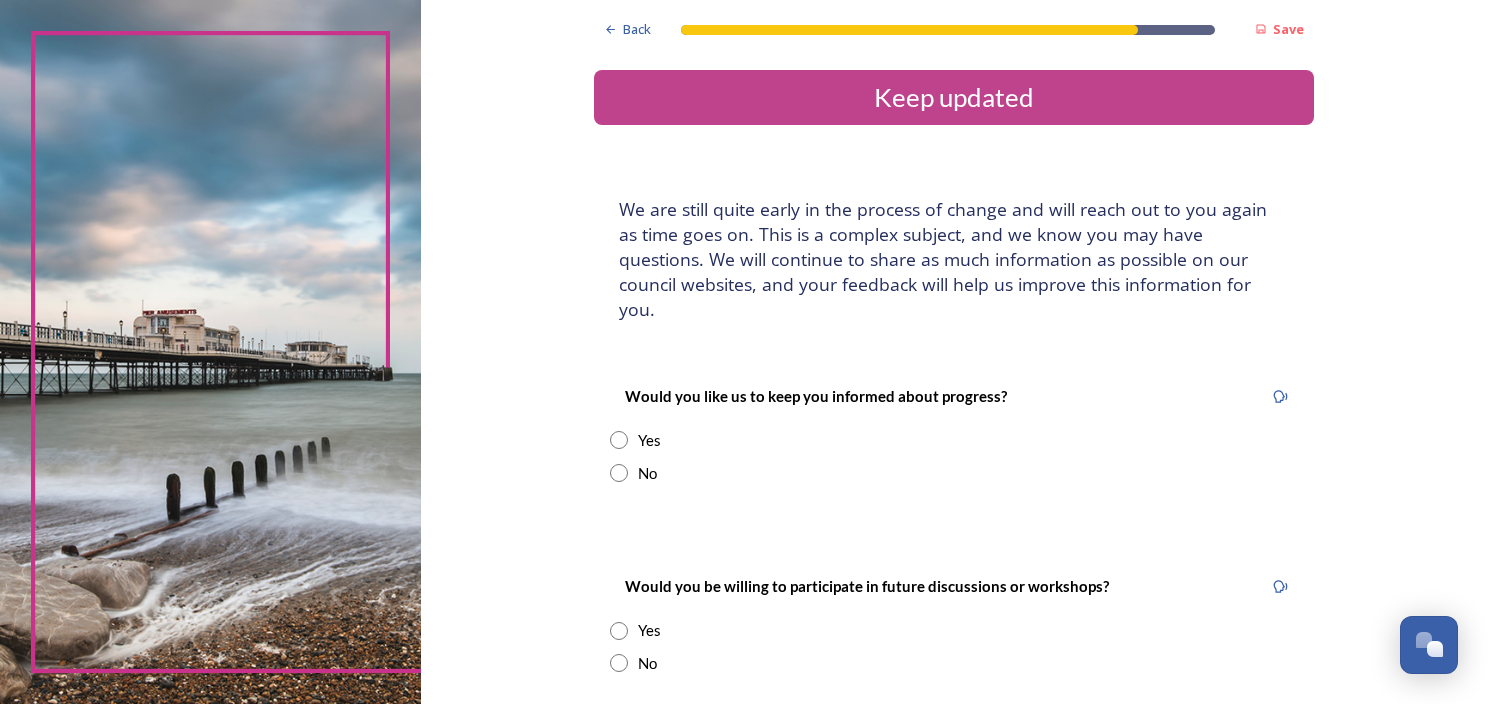 click at bounding box center (619, 473) 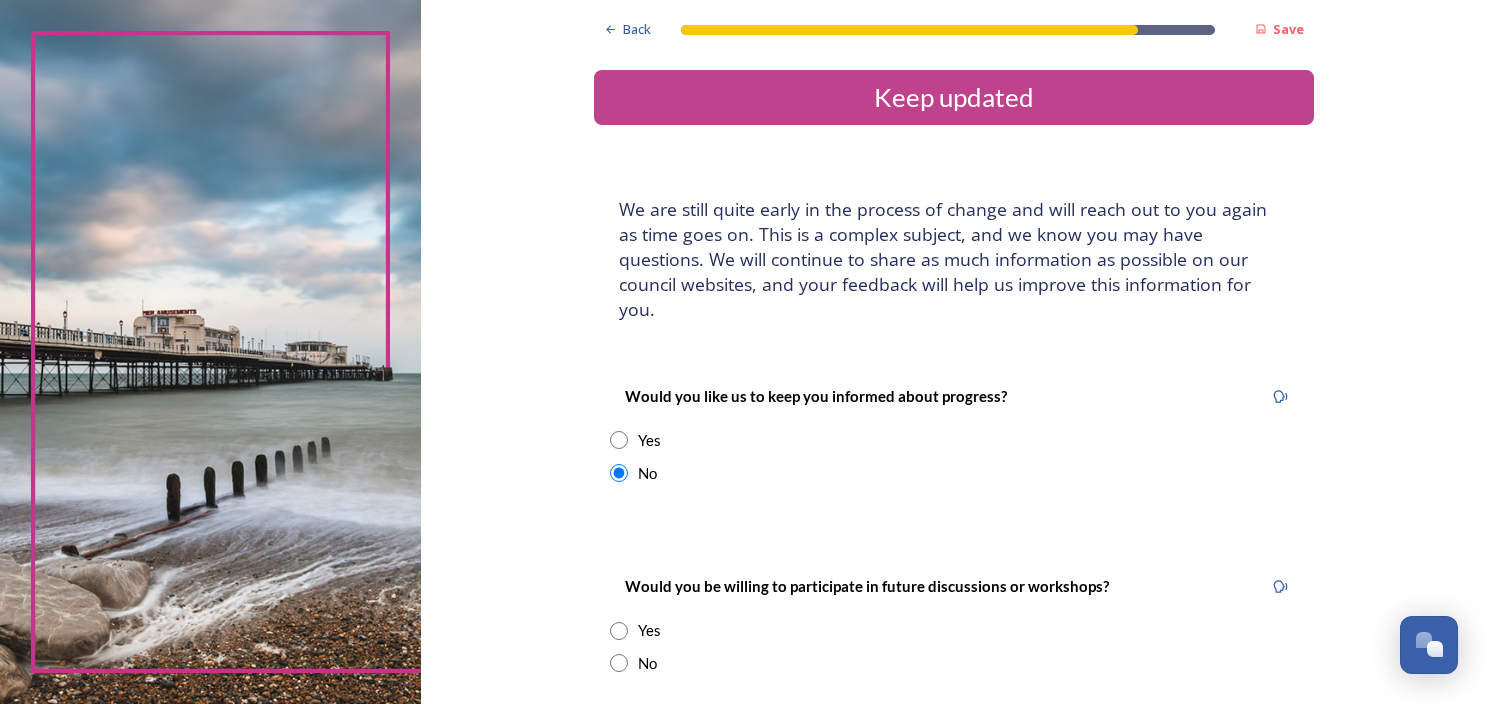 click at bounding box center (619, 663) 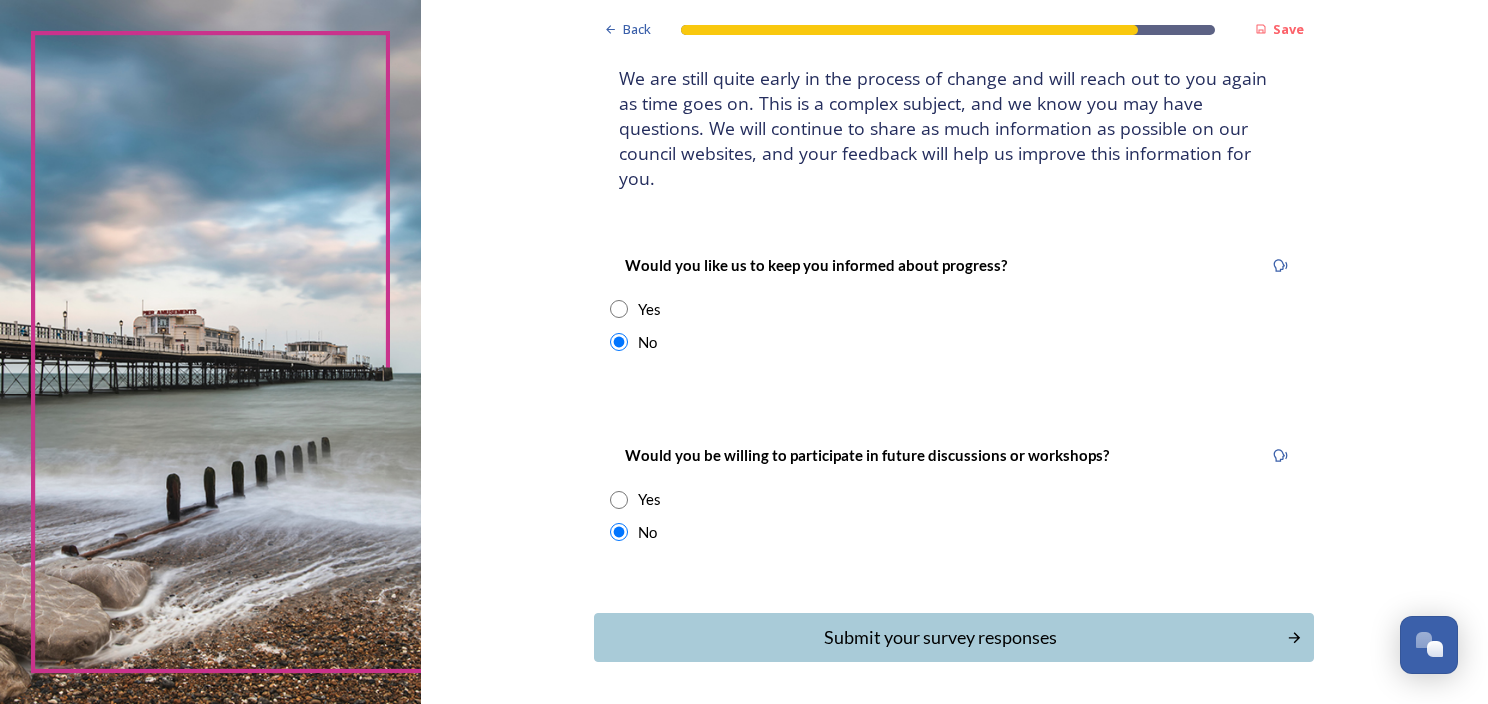 scroll, scrollTop: 180, scrollLeft: 0, axis: vertical 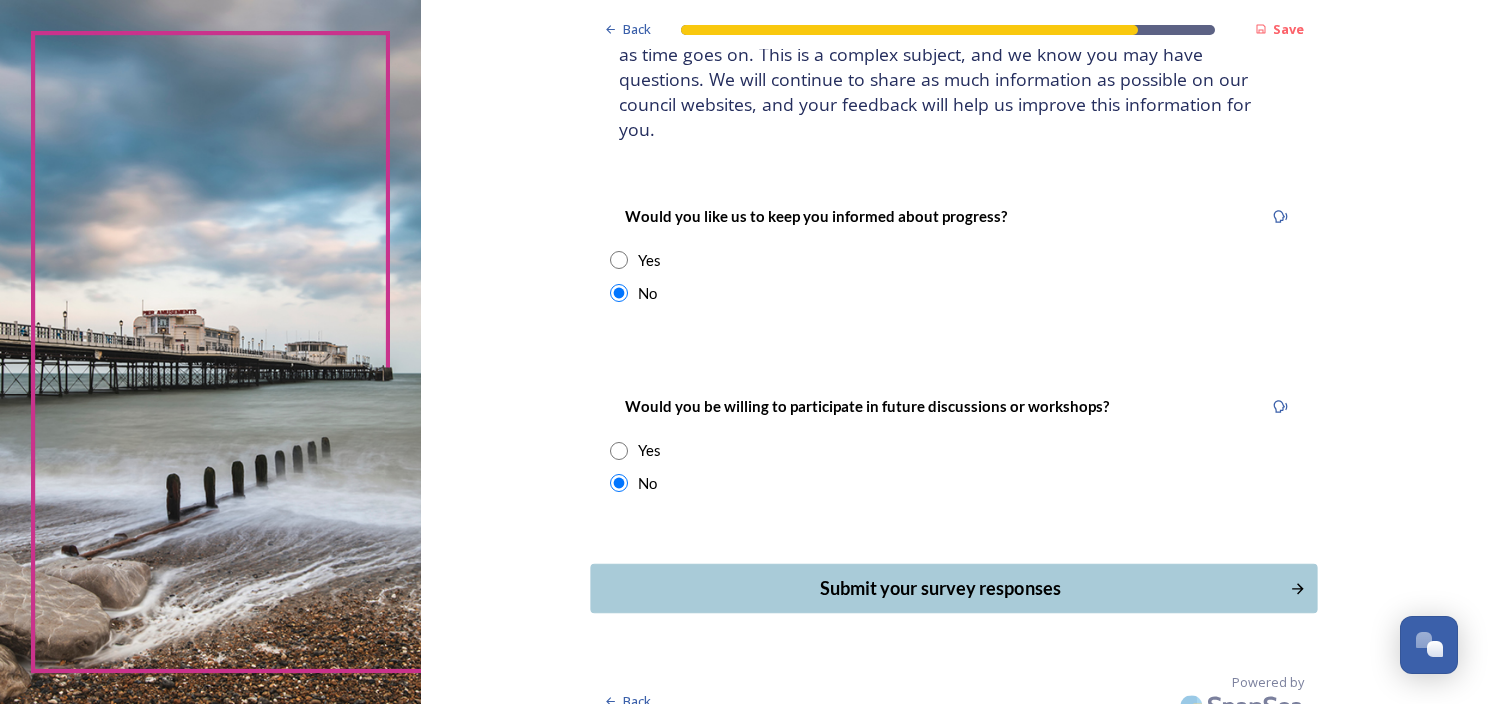 click on "Submit your survey responses" at bounding box center [954, 588] 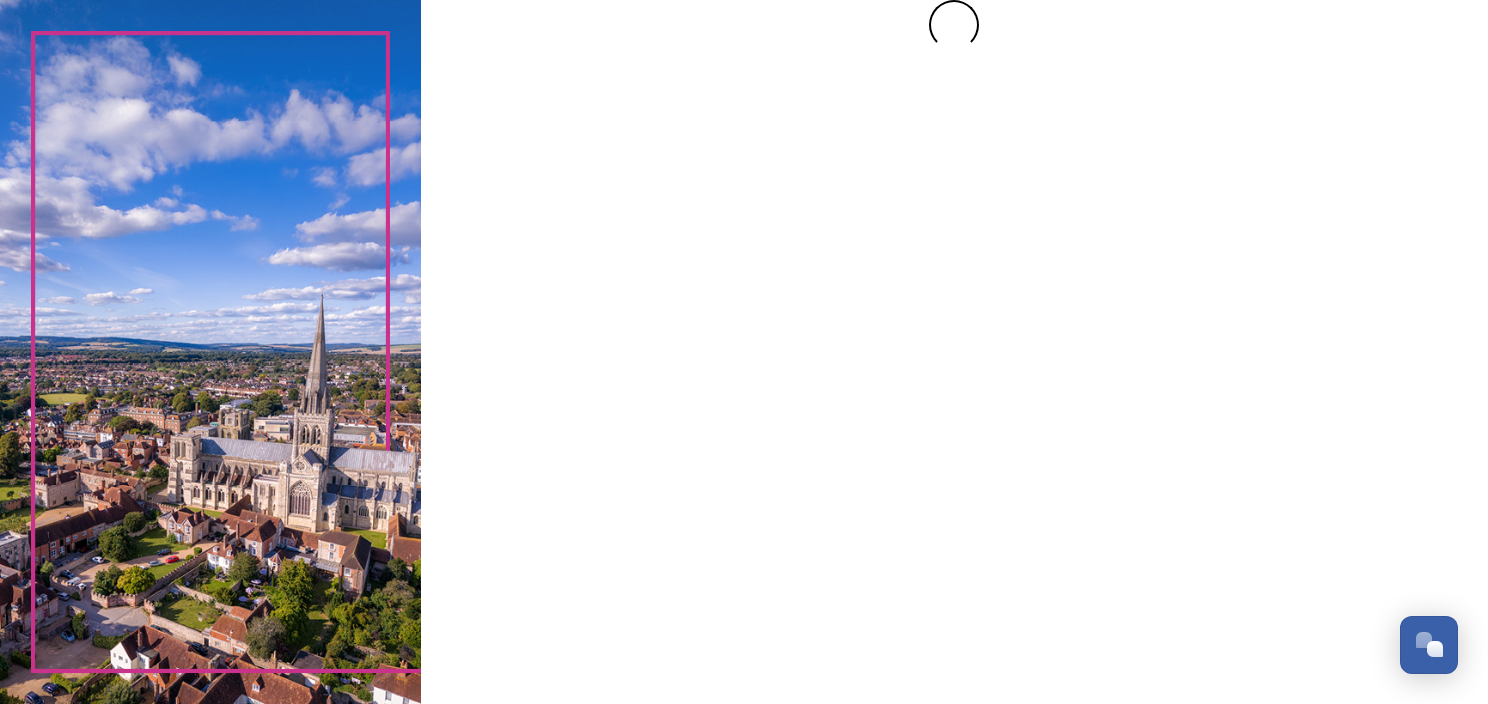 scroll, scrollTop: 0, scrollLeft: 0, axis: both 